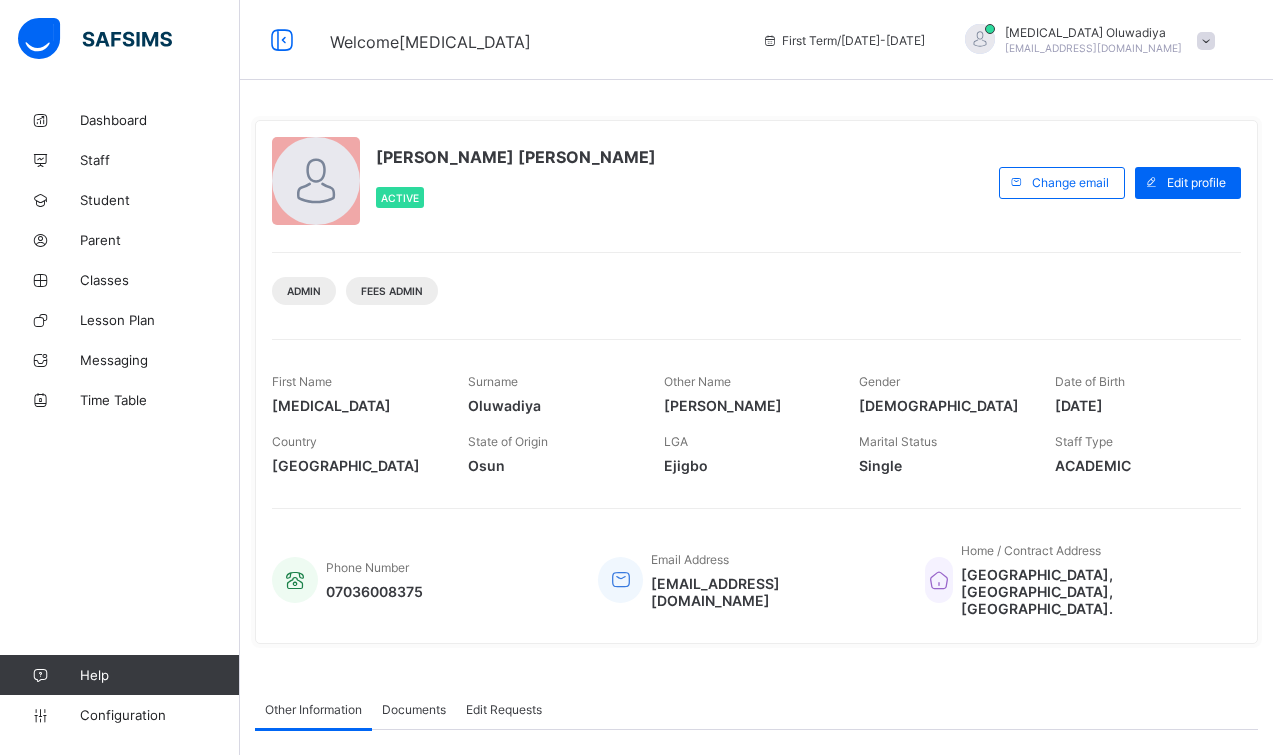 scroll, scrollTop: 0, scrollLeft: 0, axis: both 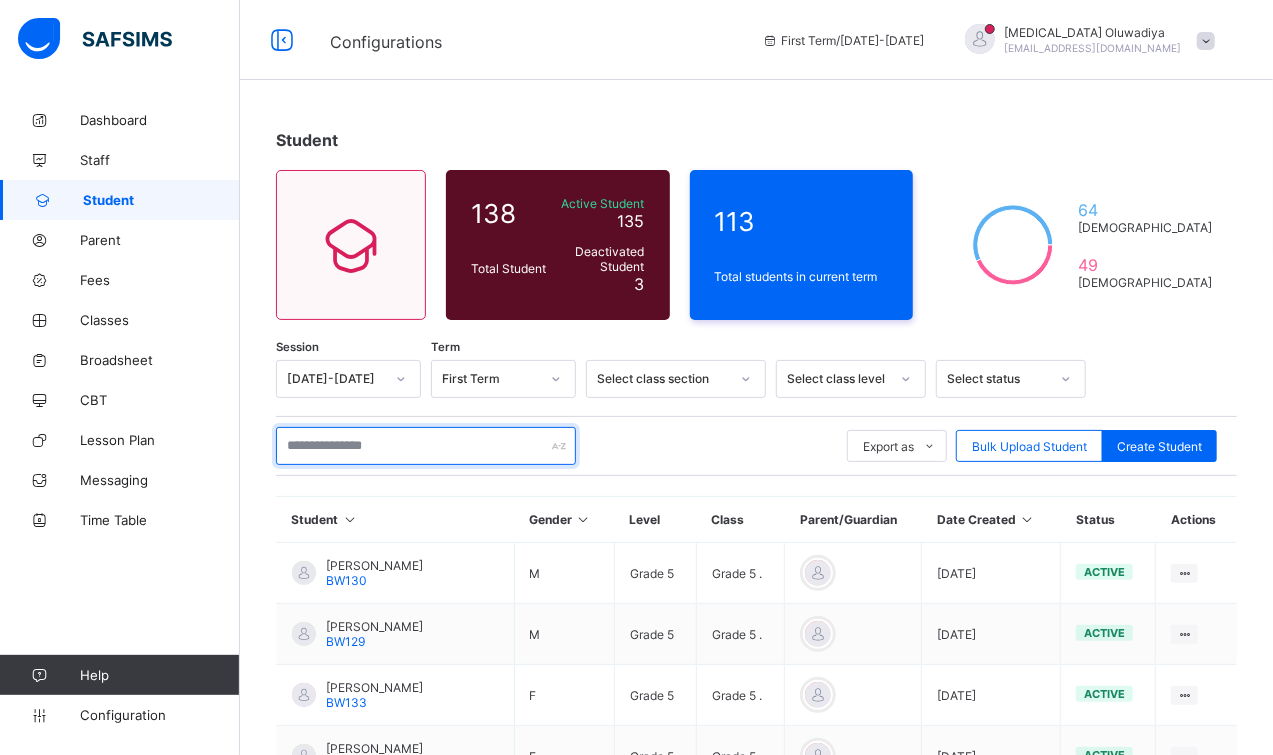 click at bounding box center [426, 446] 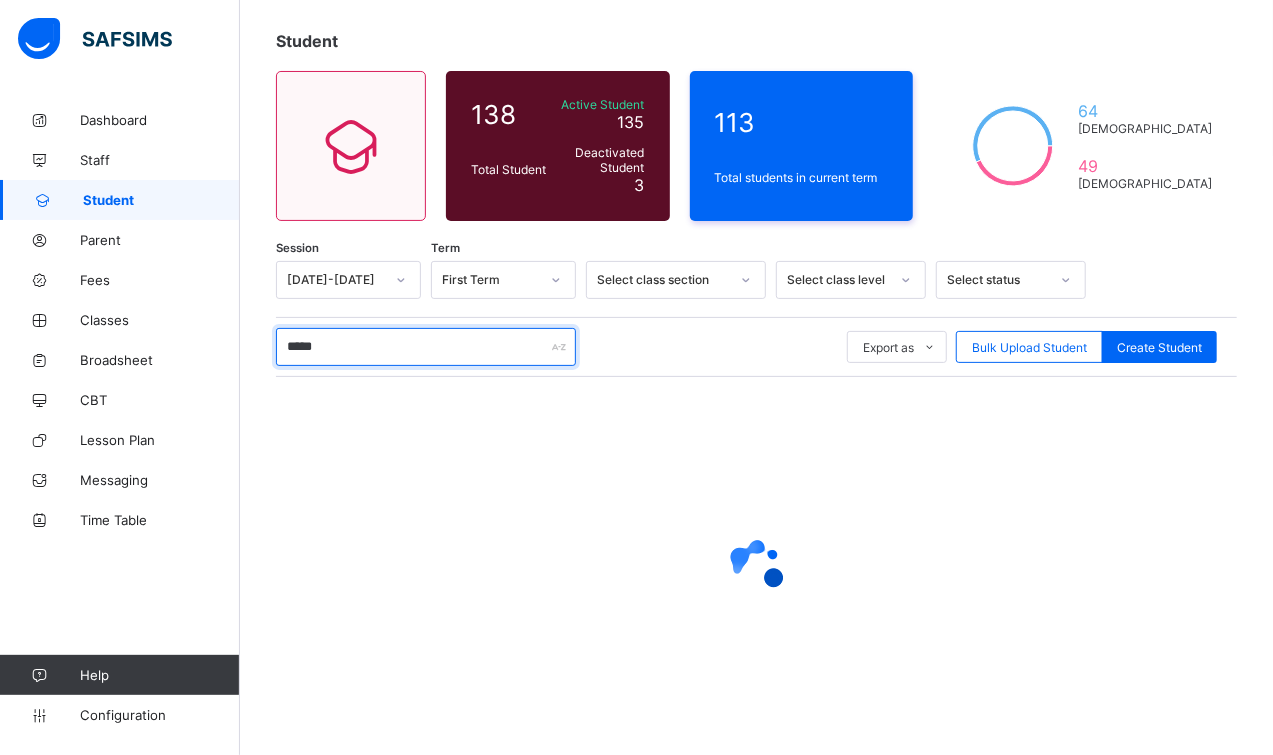 scroll, scrollTop: 130, scrollLeft: 0, axis: vertical 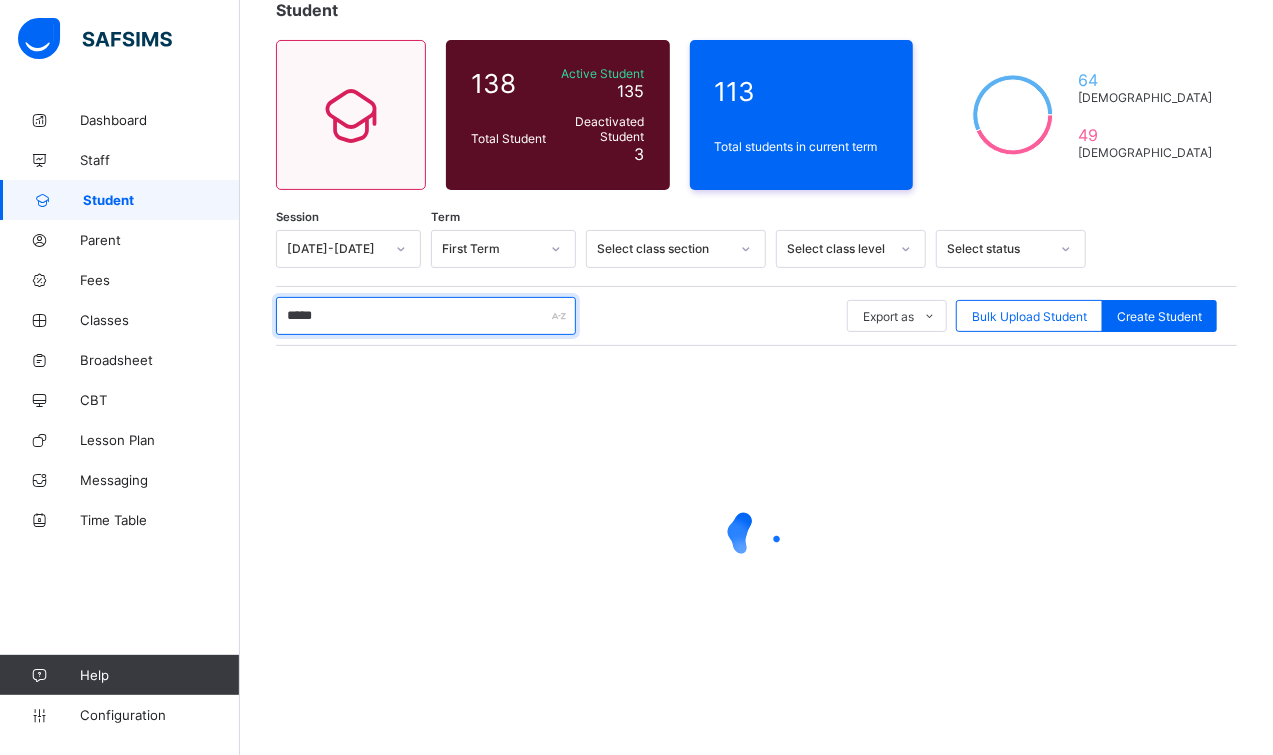 click on "*****" at bounding box center [426, 316] 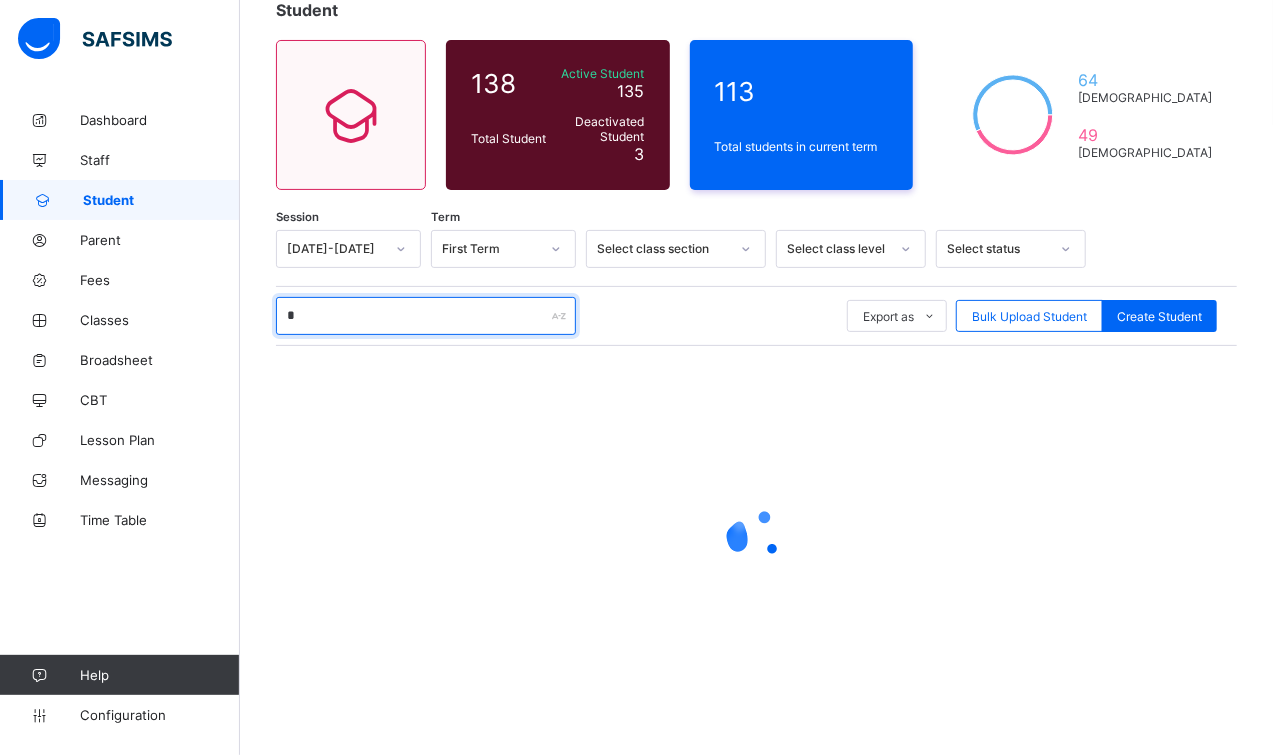 type on "*" 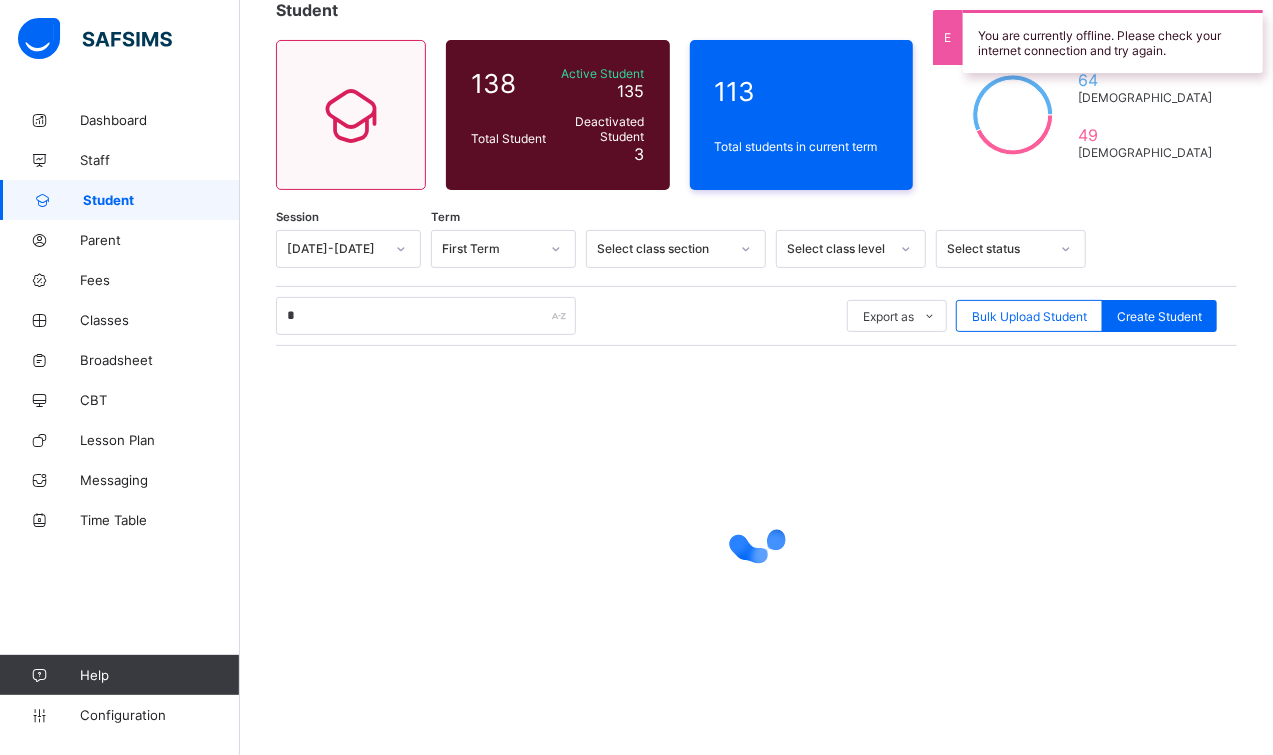 click at bounding box center [756, 536] 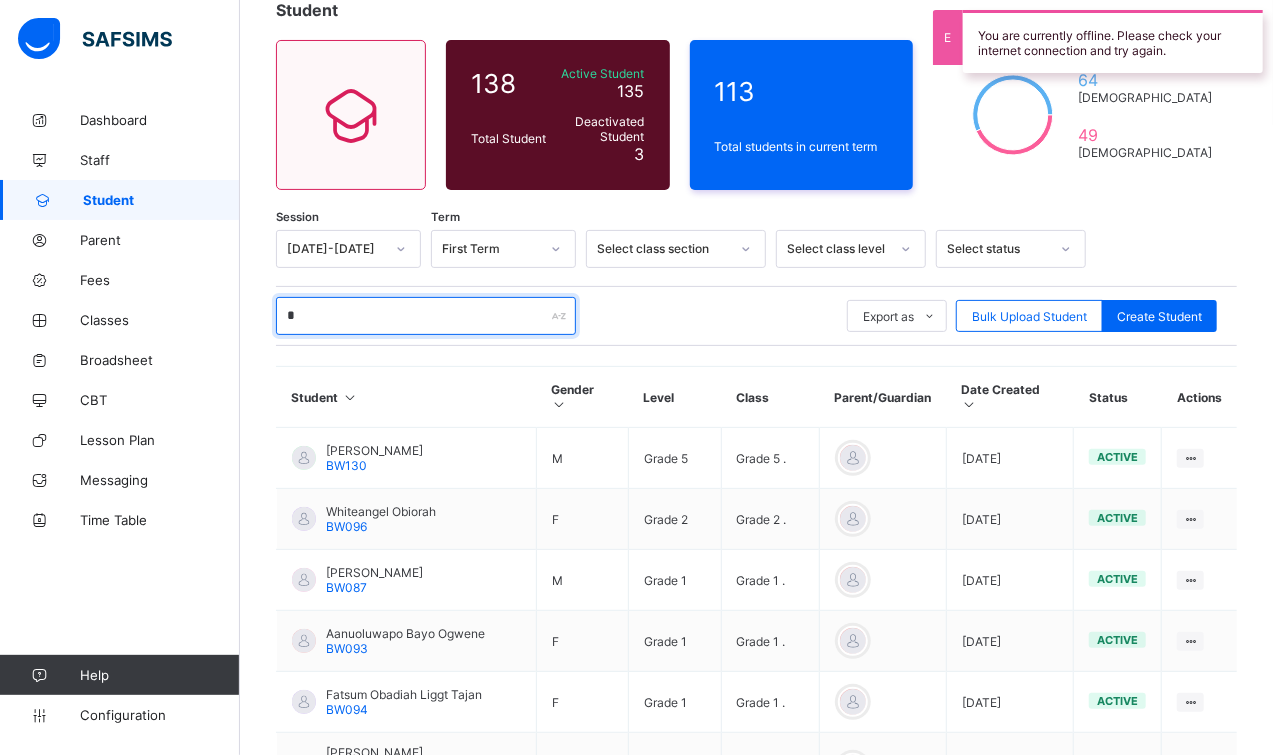 click on "*" at bounding box center (426, 316) 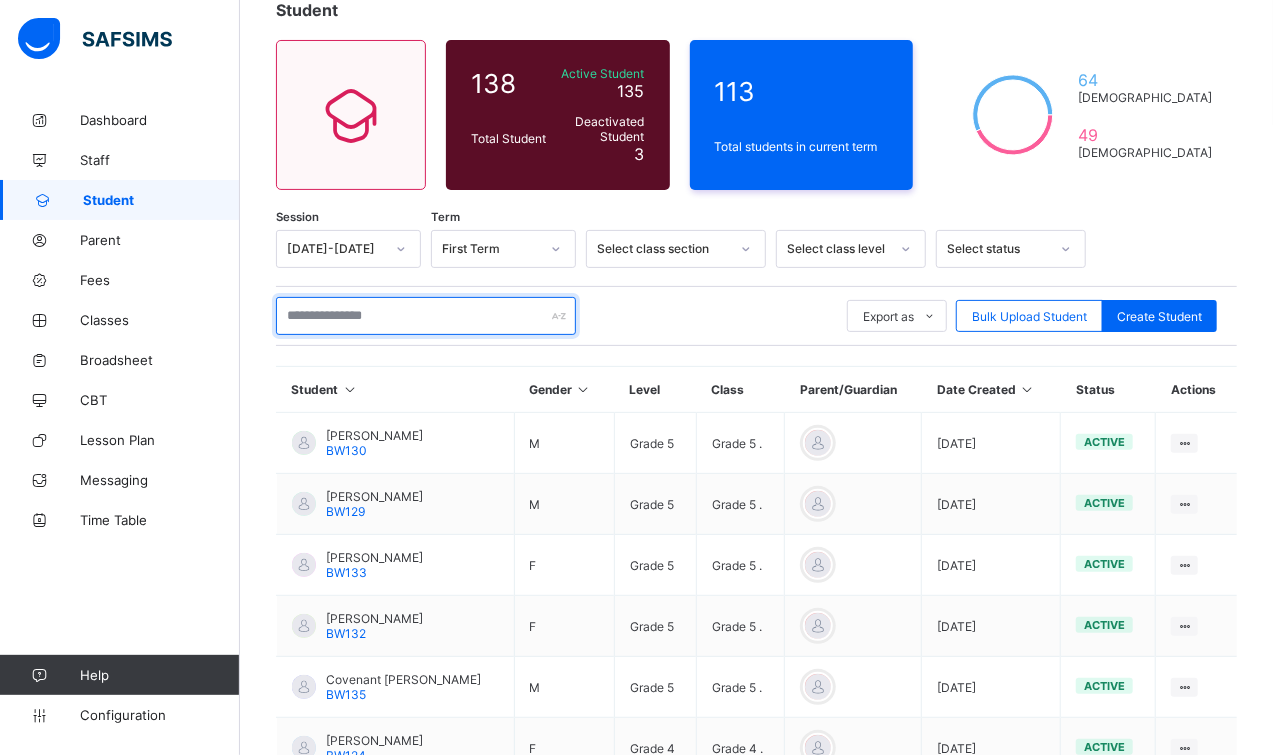type 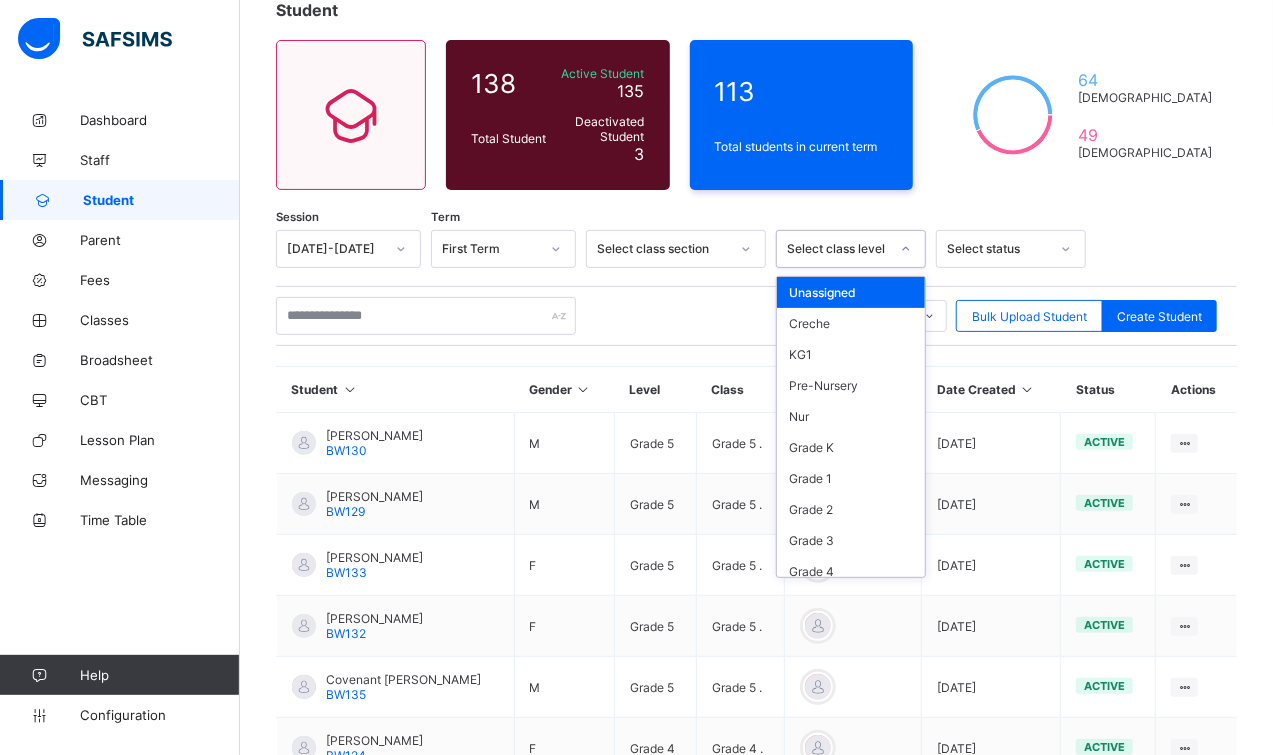 click on "Select class level" at bounding box center (851, 249) 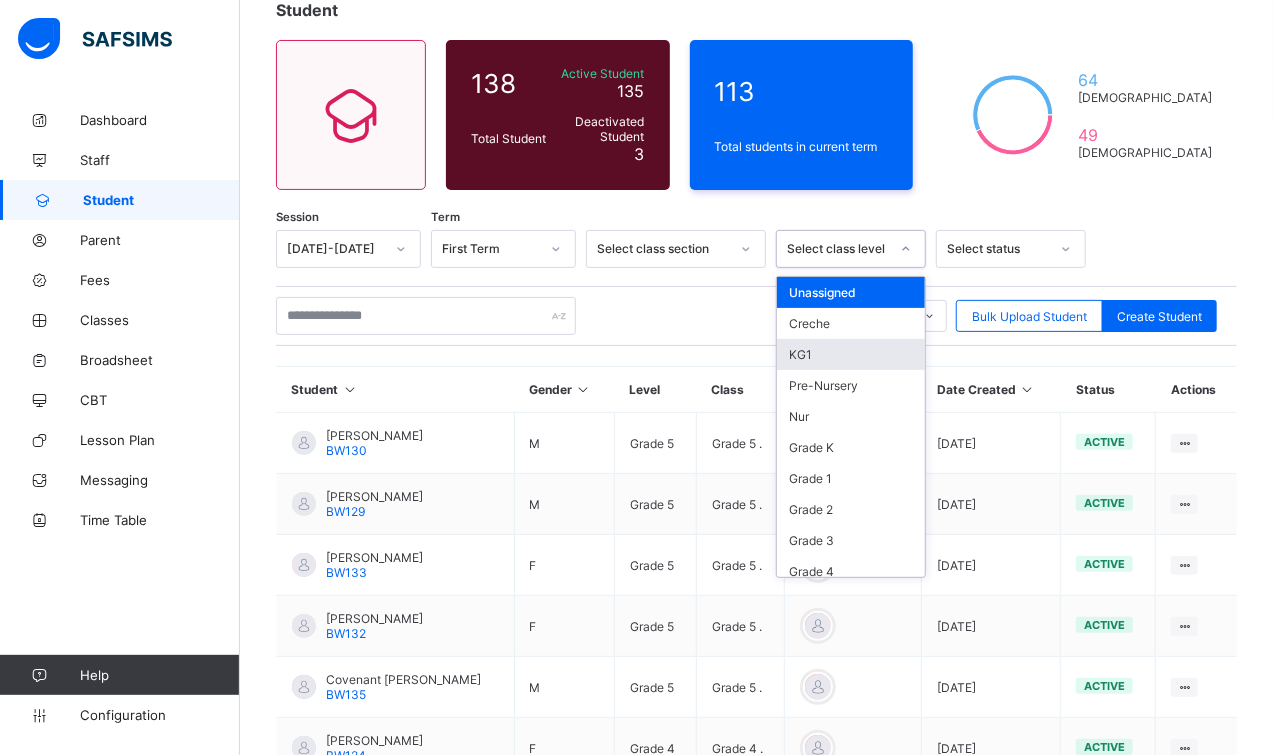 click on "KG1" at bounding box center (851, 354) 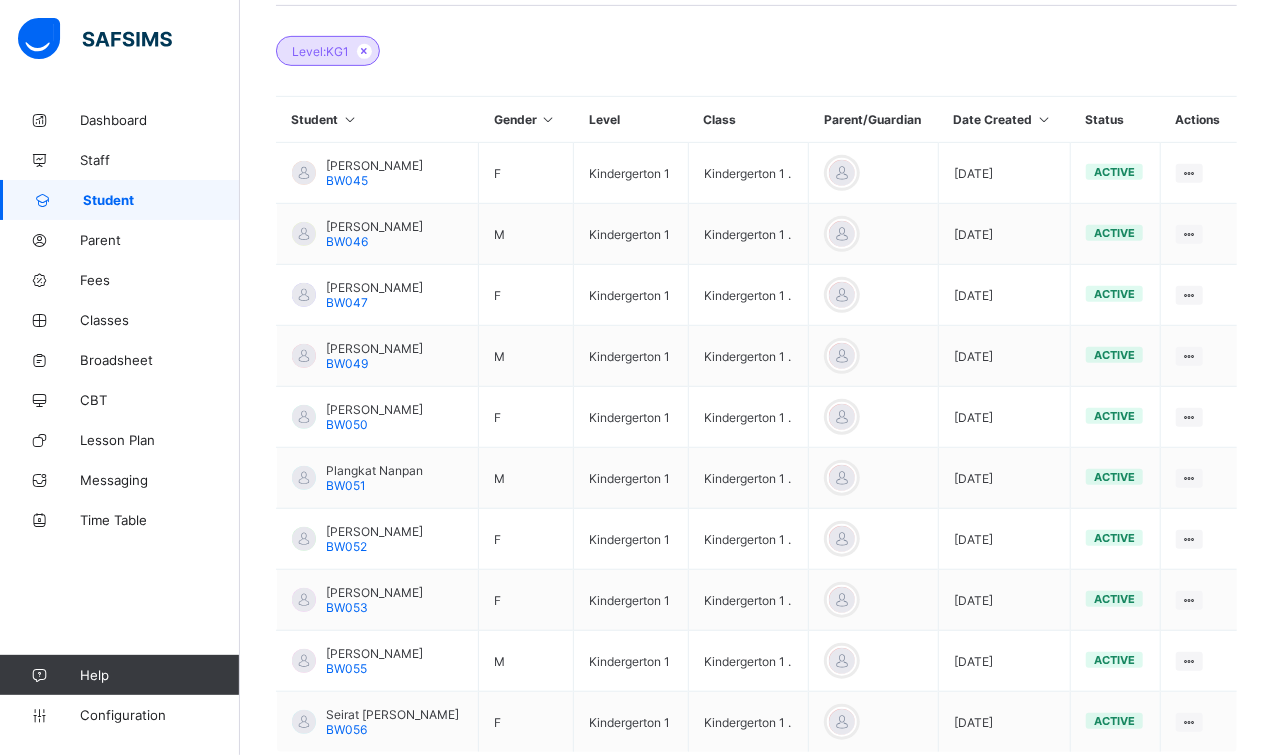 scroll, scrollTop: 584, scrollLeft: 0, axis: vertical 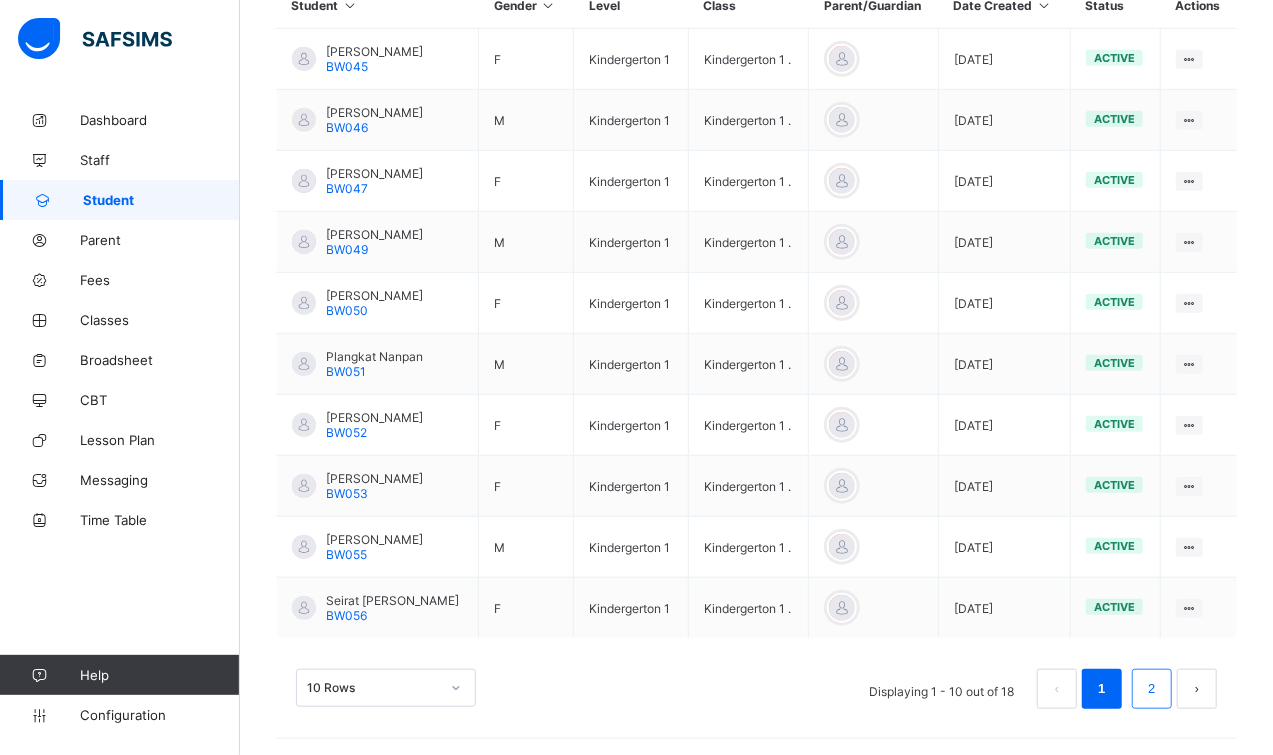 click on "2" at bounding box center (1151, 689) 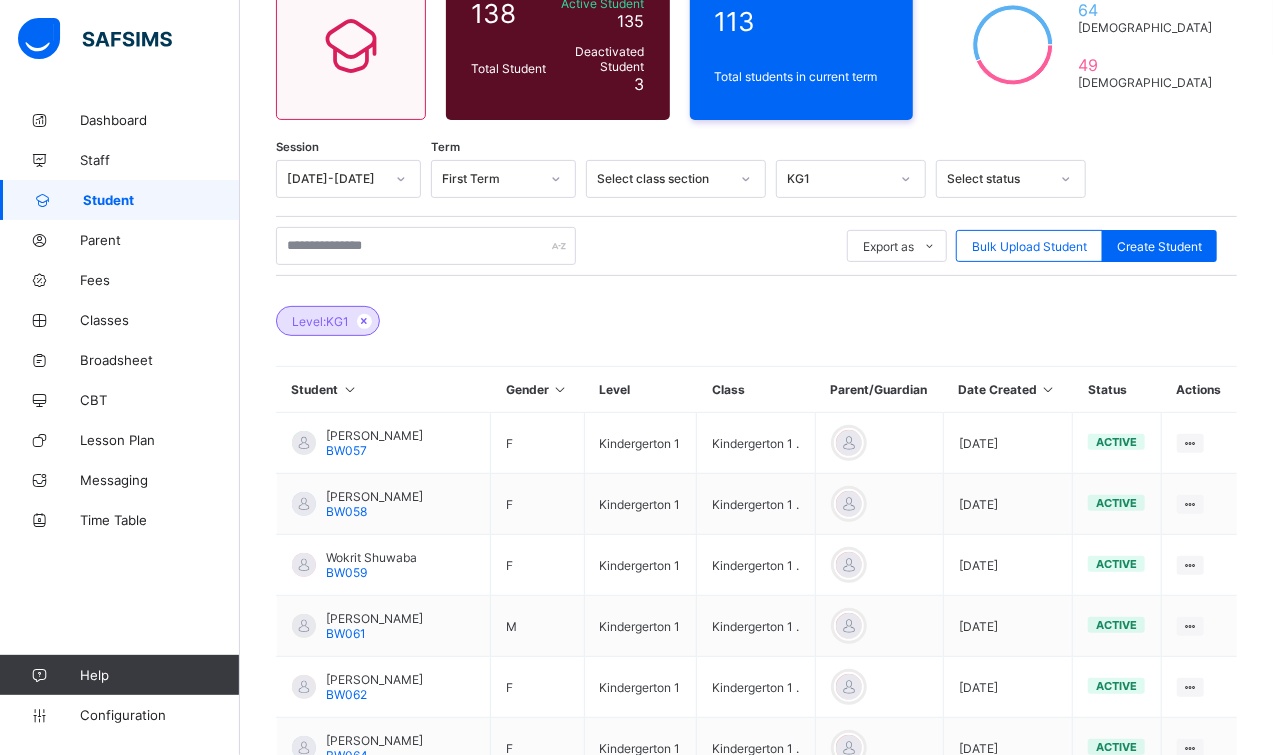 scroll, scrollTop: 463, scrollLeft: 0, axis: vertical 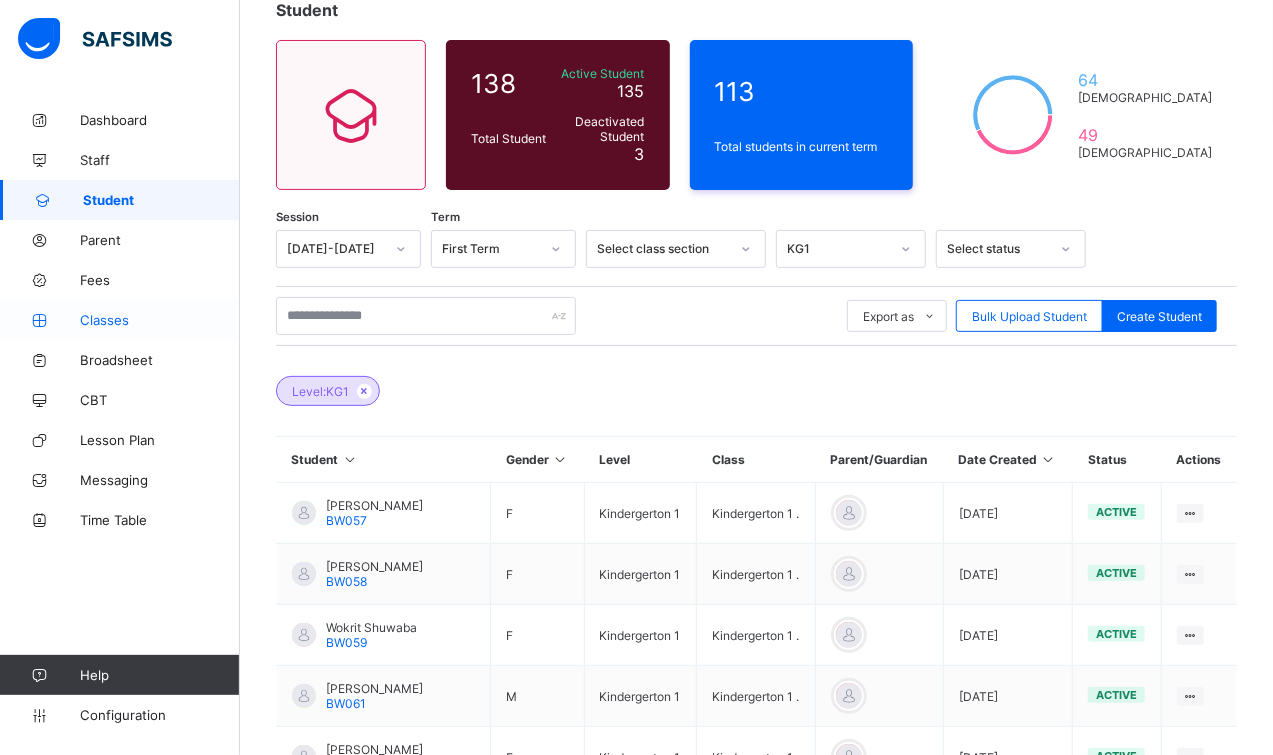 click on "Classes" at bounding box center (160, 320) 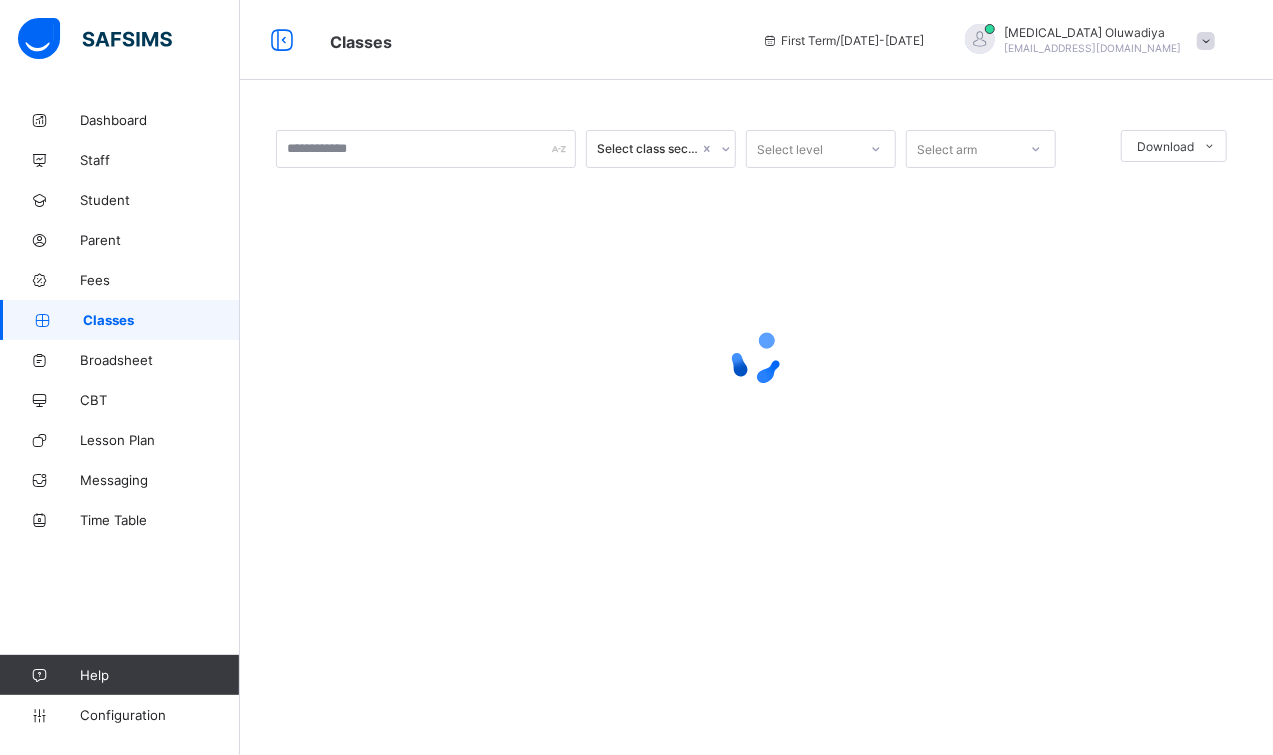 scroll, scrollTop: 0, scrollLeft: 0, axis: both 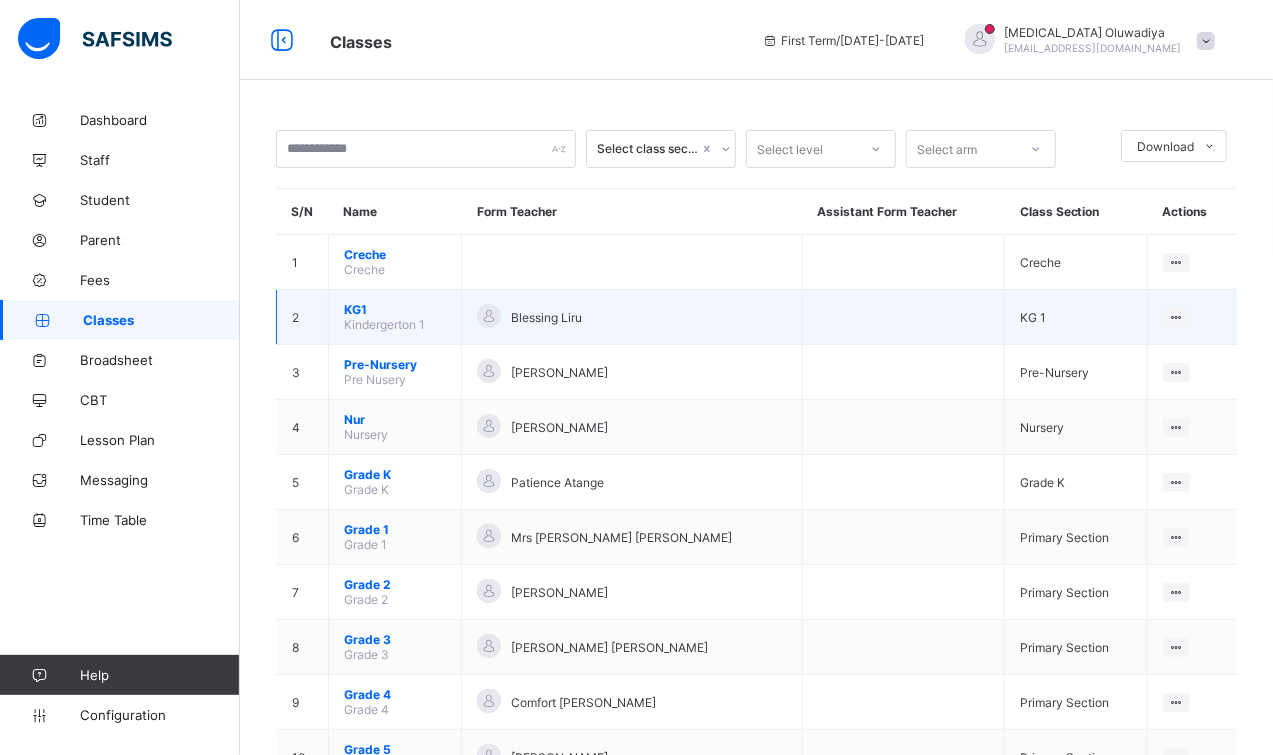 click on "KG1" at bounding box center [395, 309] 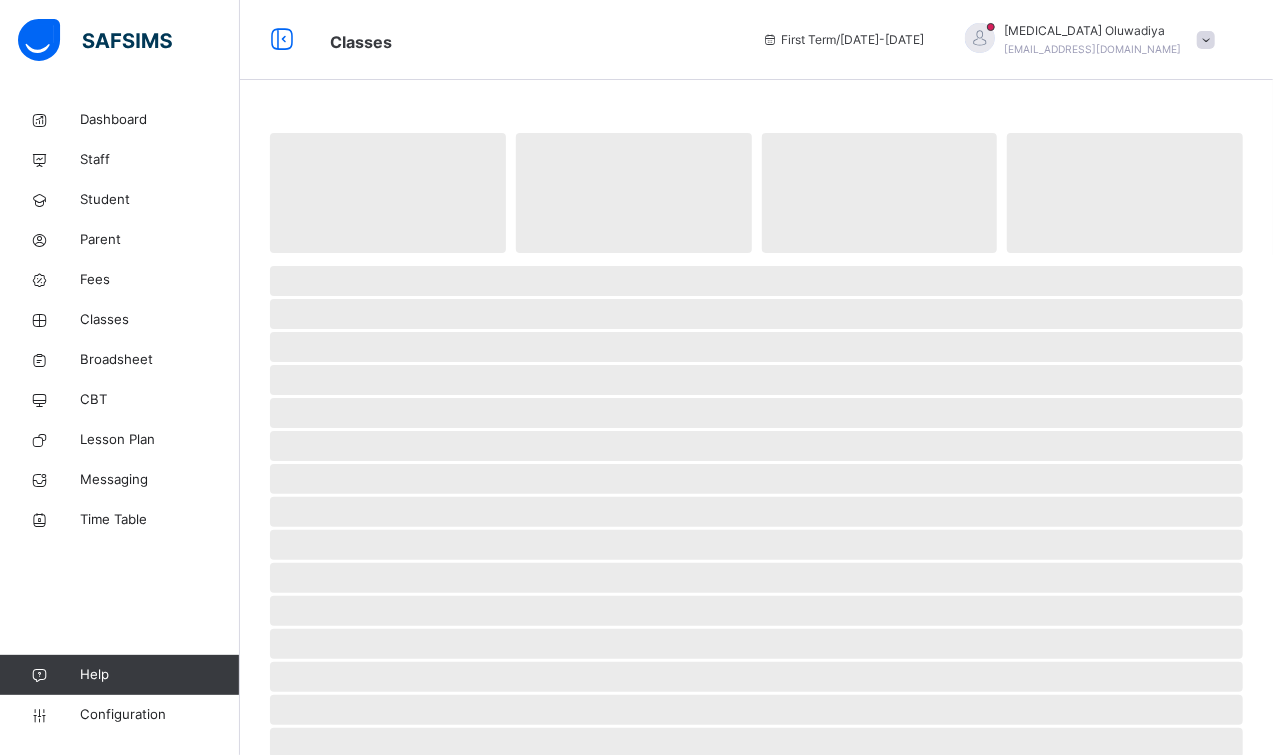 scroll, scrollTop: 49, scrollLeft: 0, axis: vertical 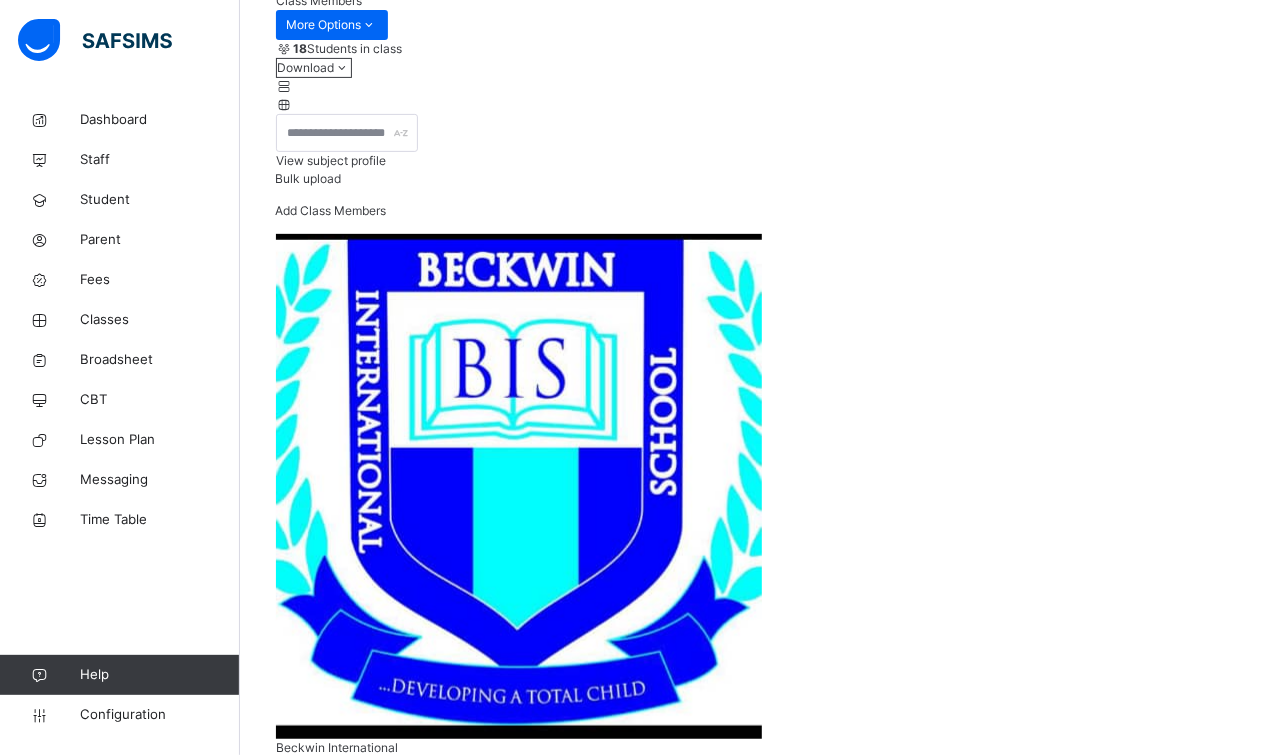 click on "Add Class Members" at bounding box center [330, 210] 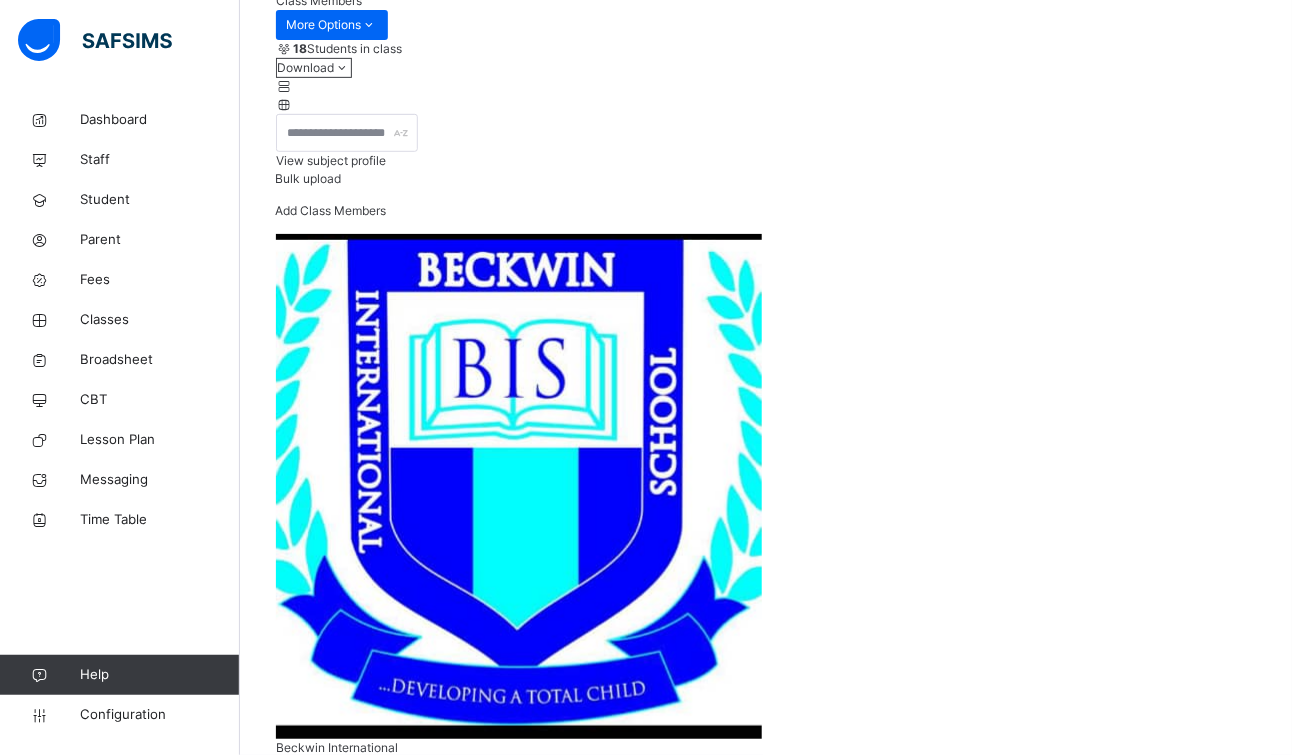 click on "Save" at bounding box center (1196, 3379) 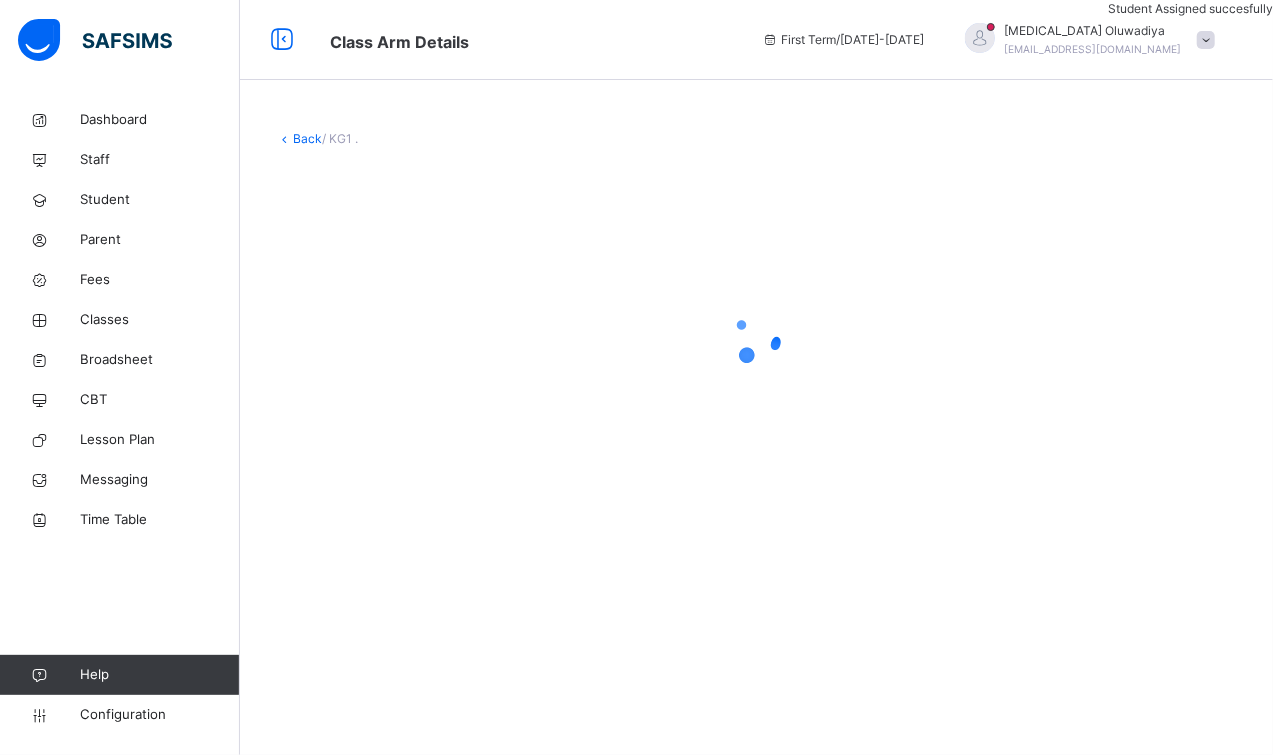 scroll, scrollTop: 0, scrollLeft: 0, axis: both 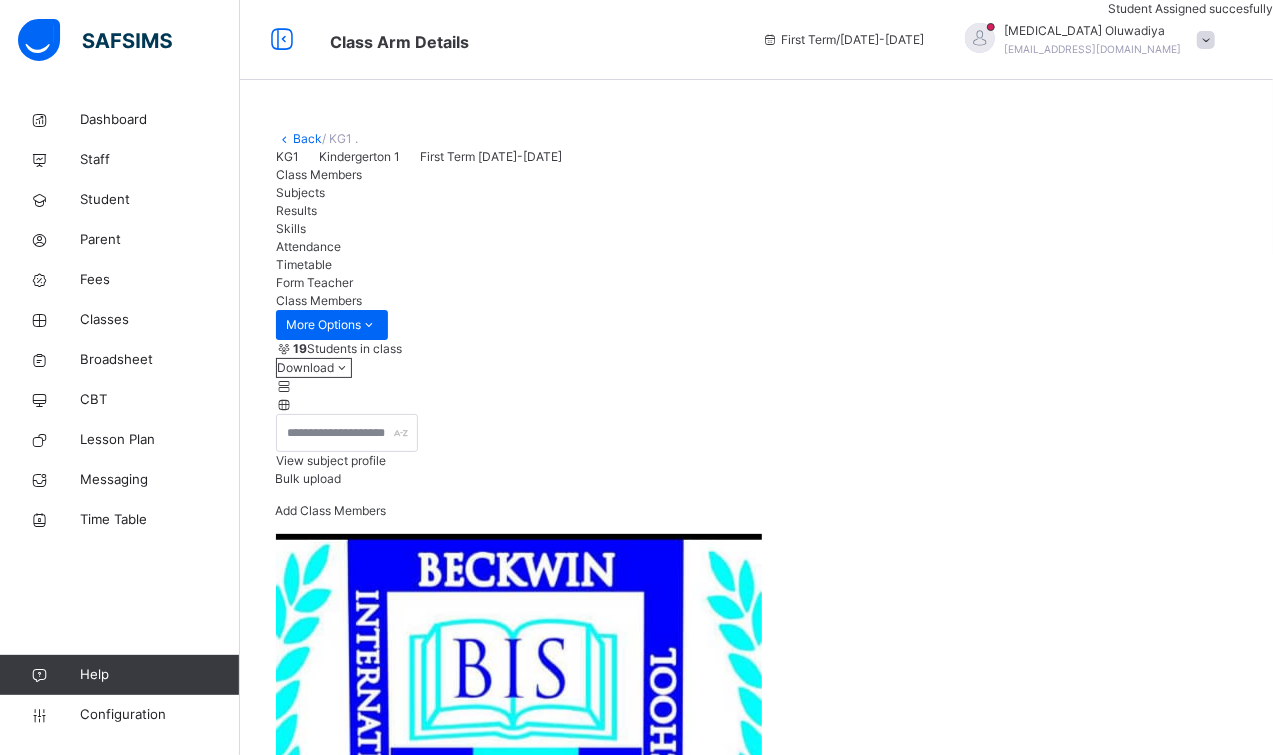 click on "View subject profile" at bounding box center [331, 460] 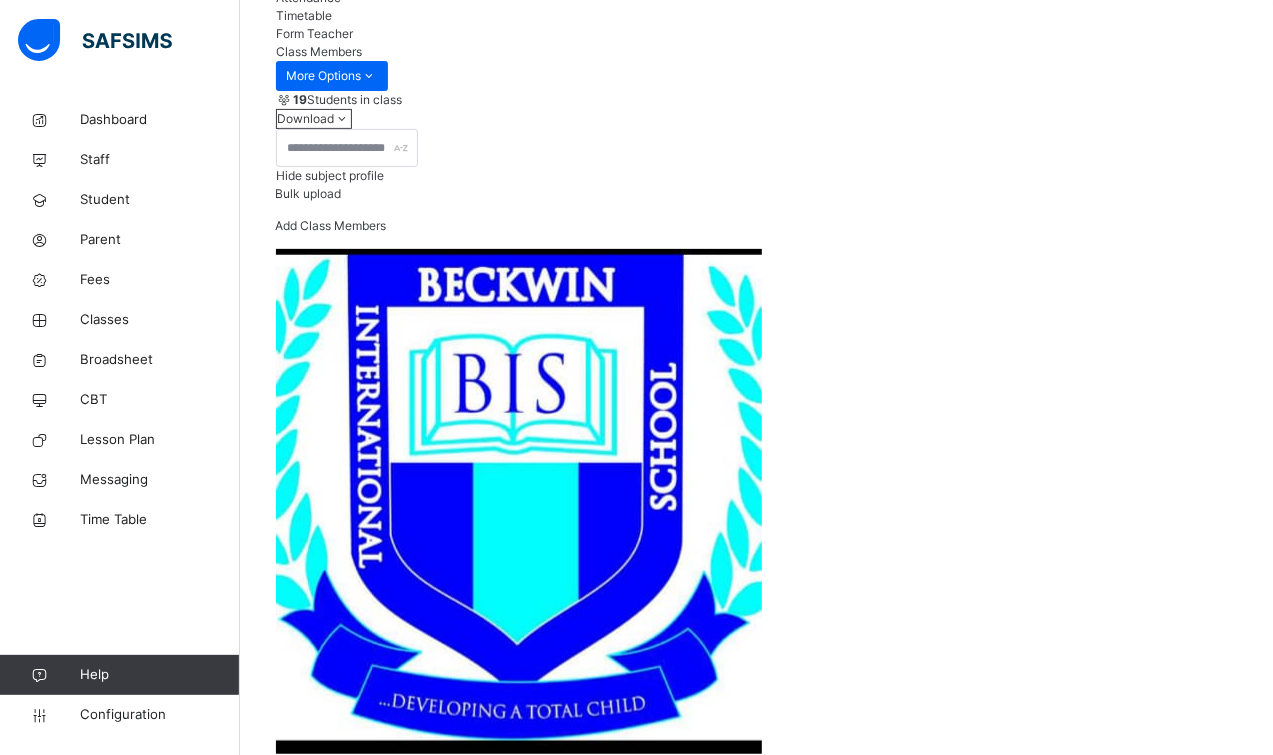 scroll, scrollTop: 399, scrollLeft: 0, axis: vertical 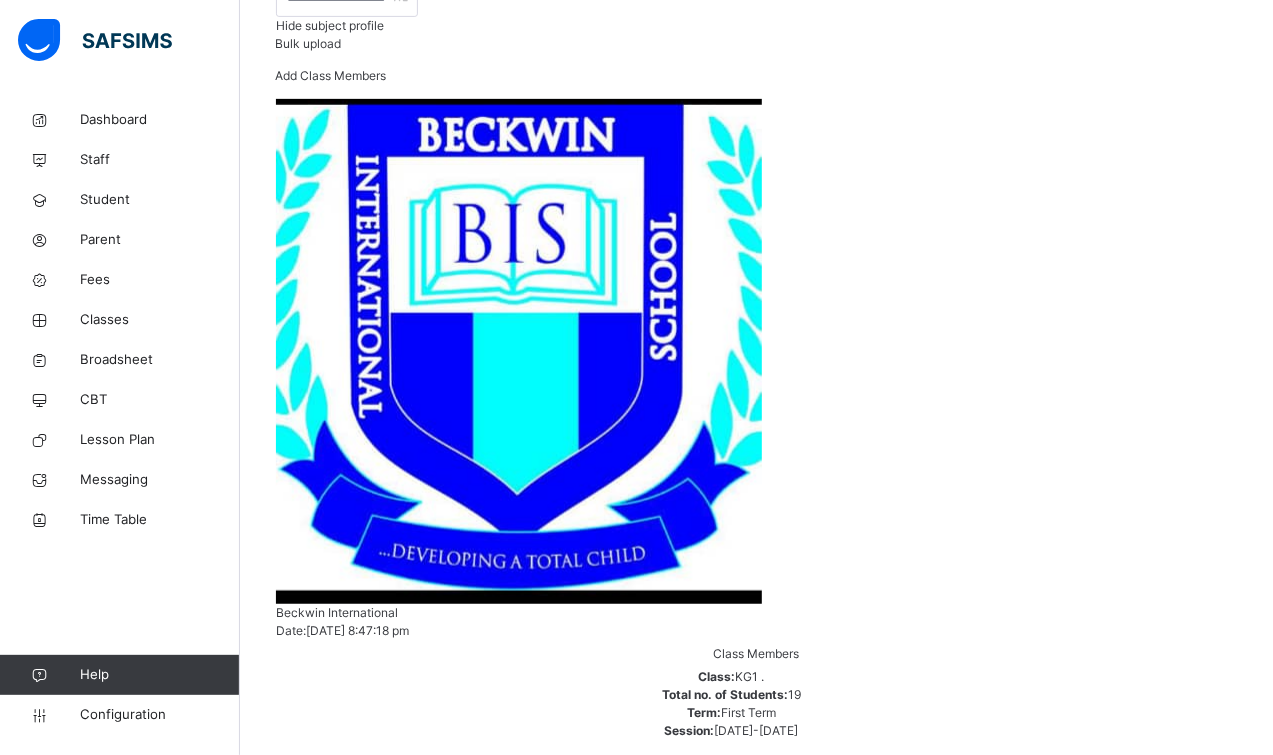 click on "Save changes" at bounding box center (316, 1673) 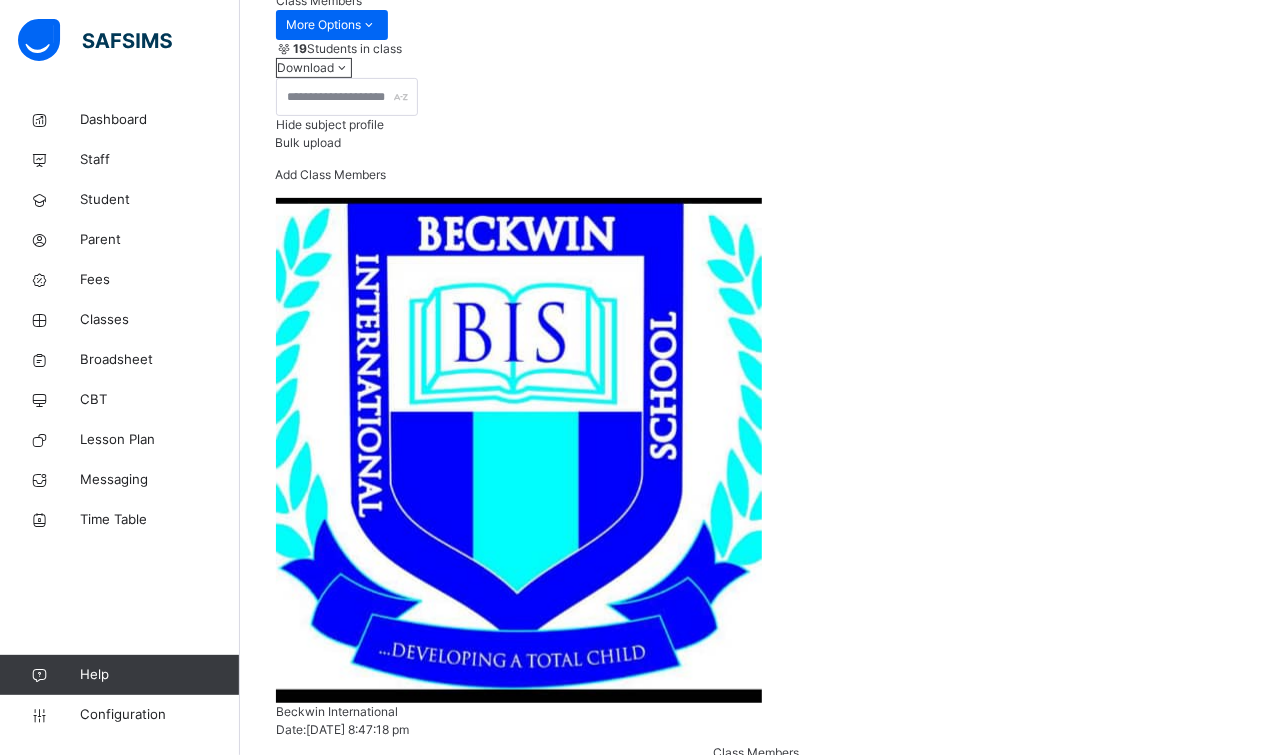 scroll, scrollTop: 299, scrollLeft: 0, axis: vertical 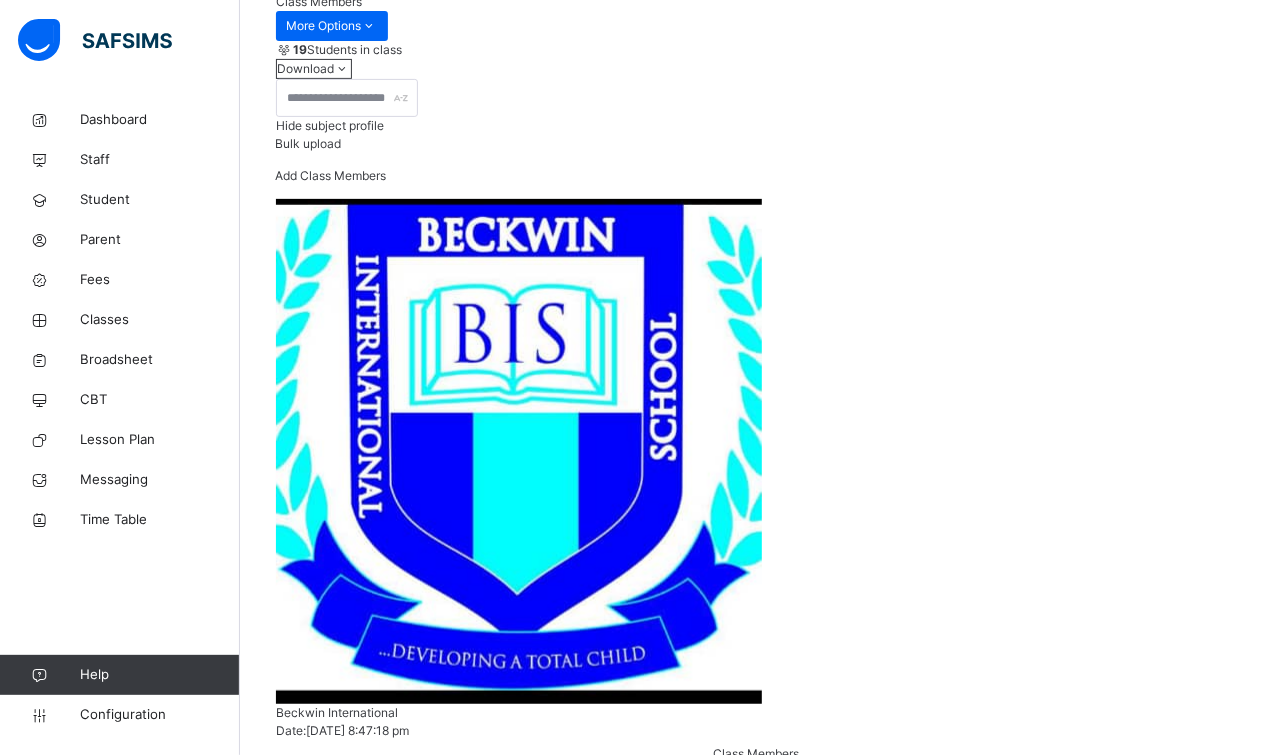 click on "Subjects" at bounding box center (300, -107) 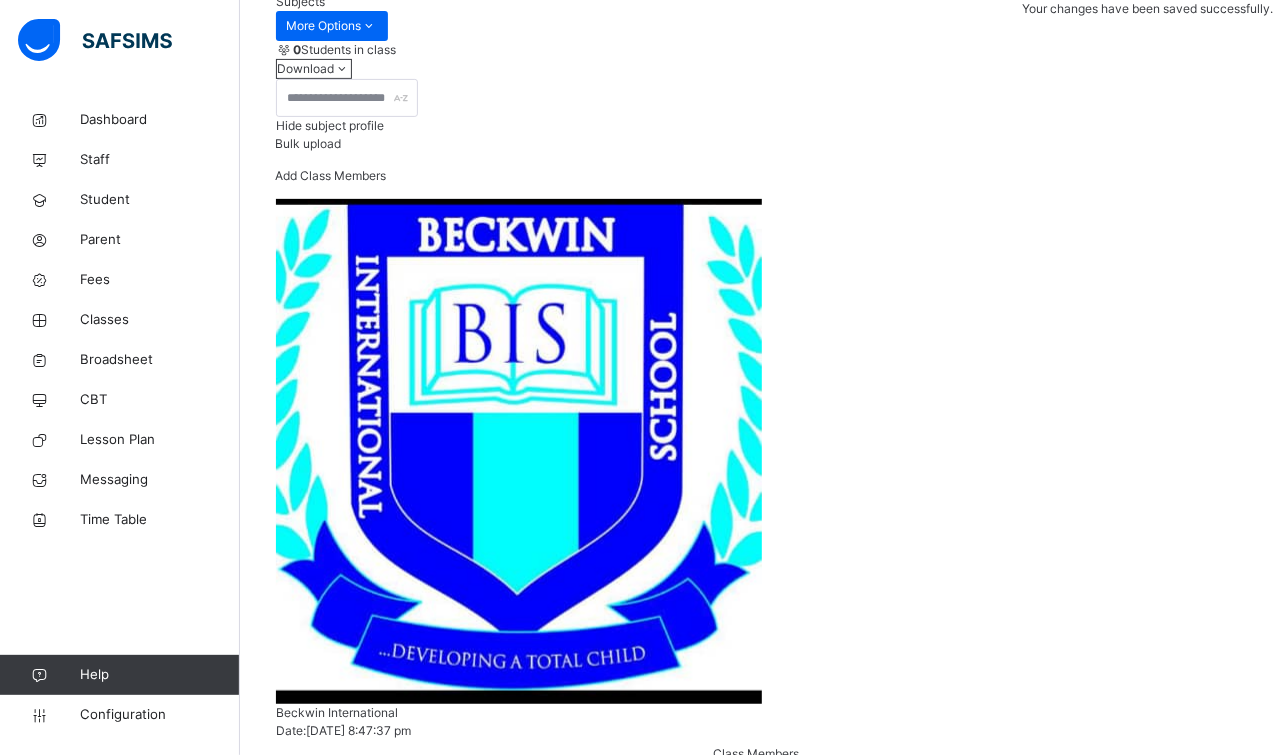 click on "Assign Teacher" at bounding box center (1178, 2863) 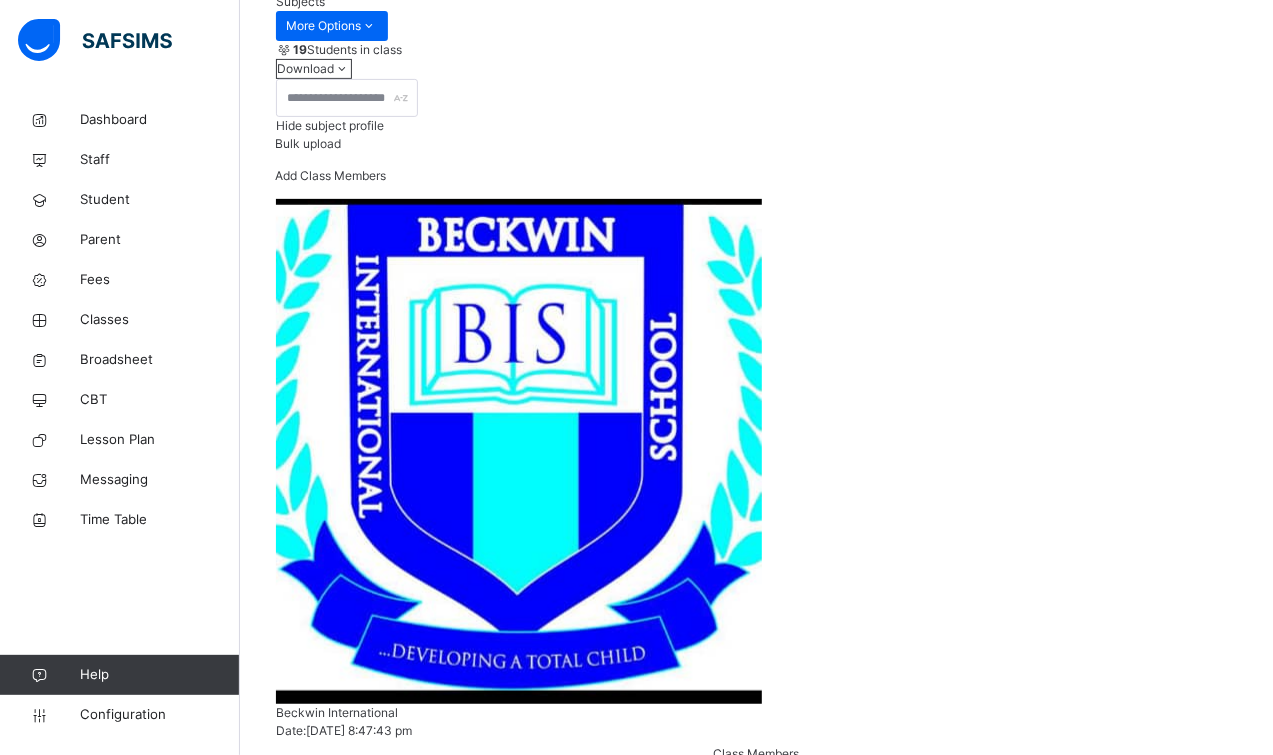 type on "**" 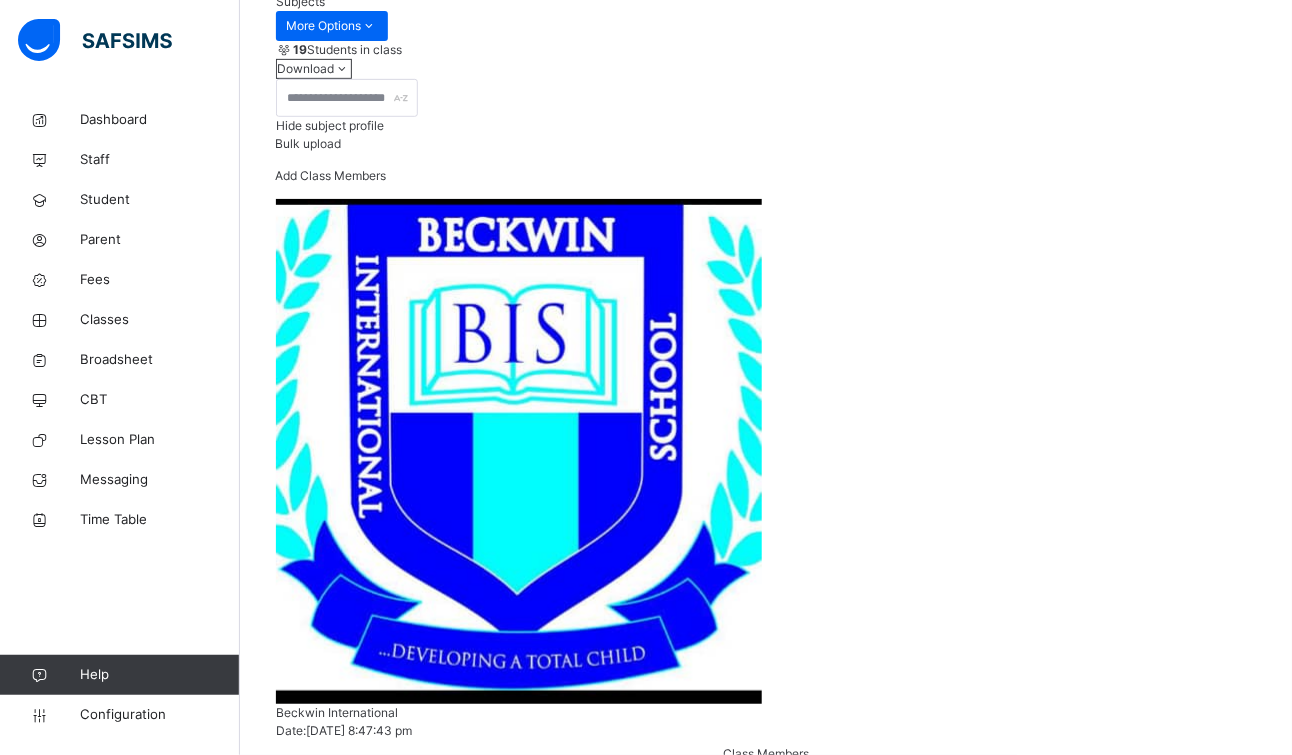 click on "Select Teacher Blessing   Liru" at bounding box center [766, 3724] 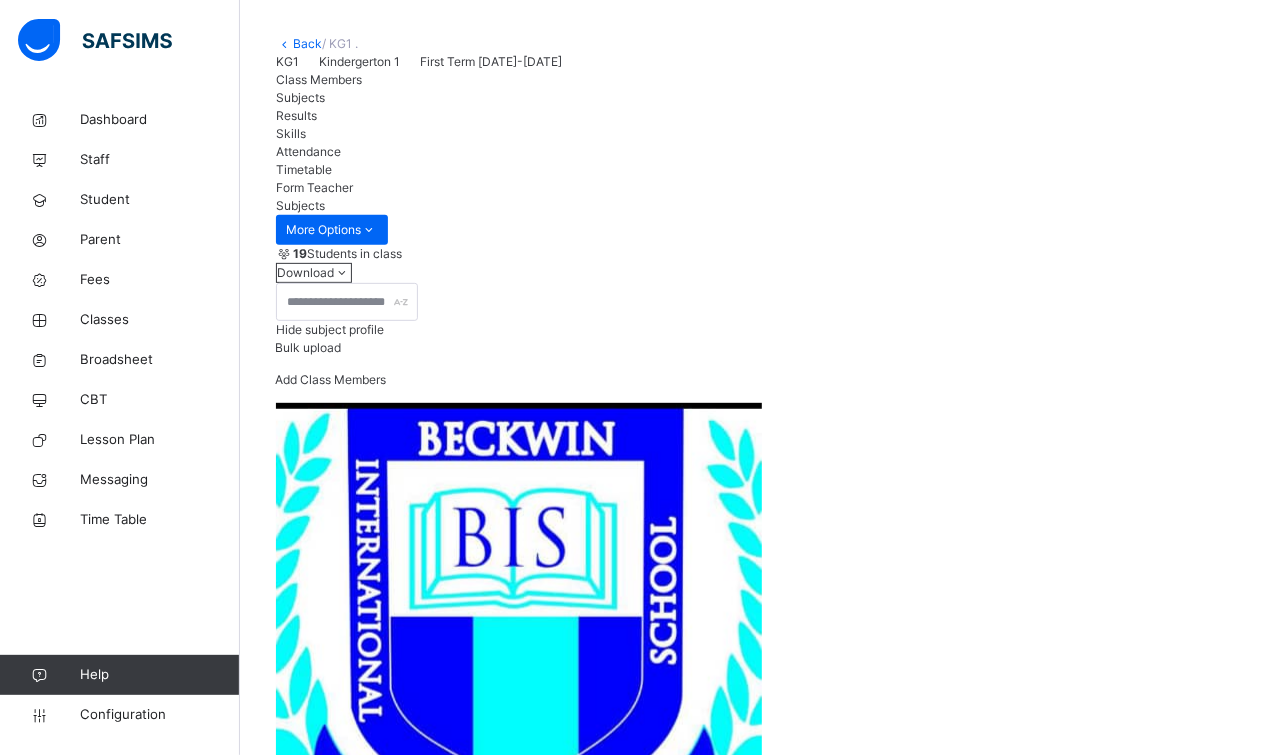 click on "Resume" at bounding box center [921, -131] 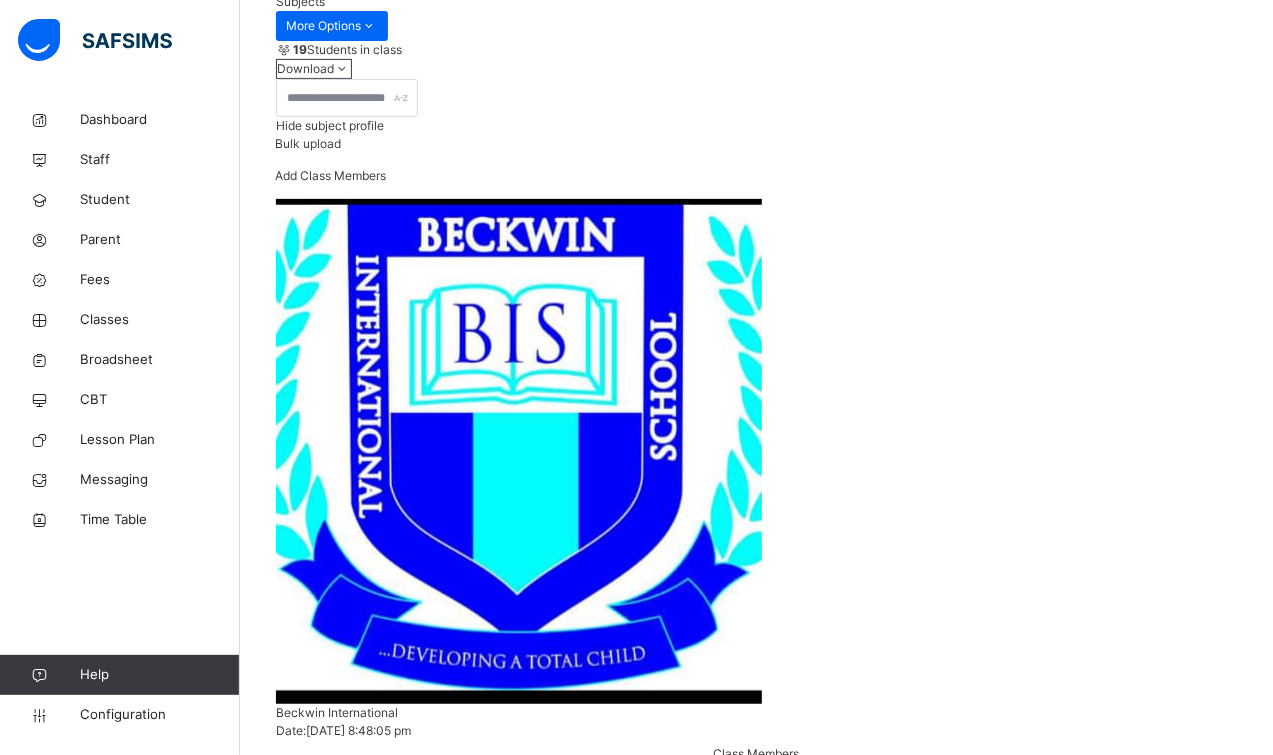 click on "Results" at bounding box center [296, -89] 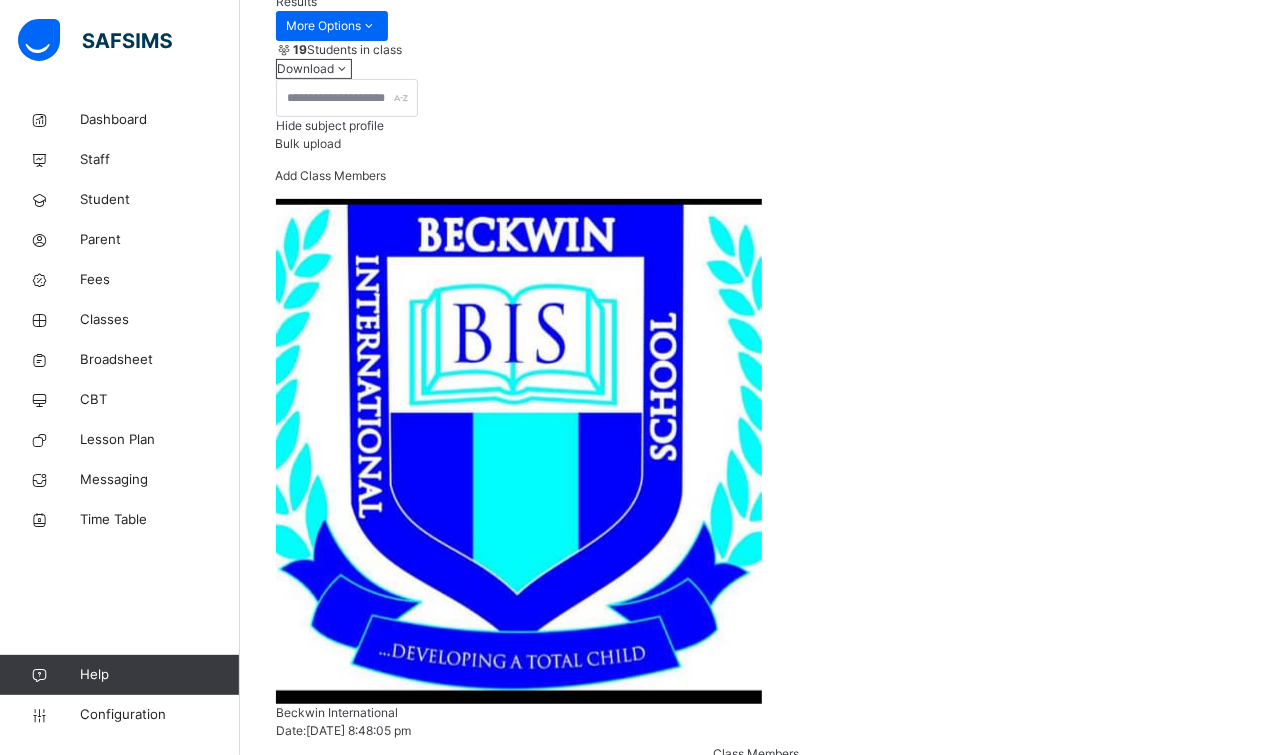 click on "Brendel  Omuwa  Aliyu" at bounding box center [756, 3772] 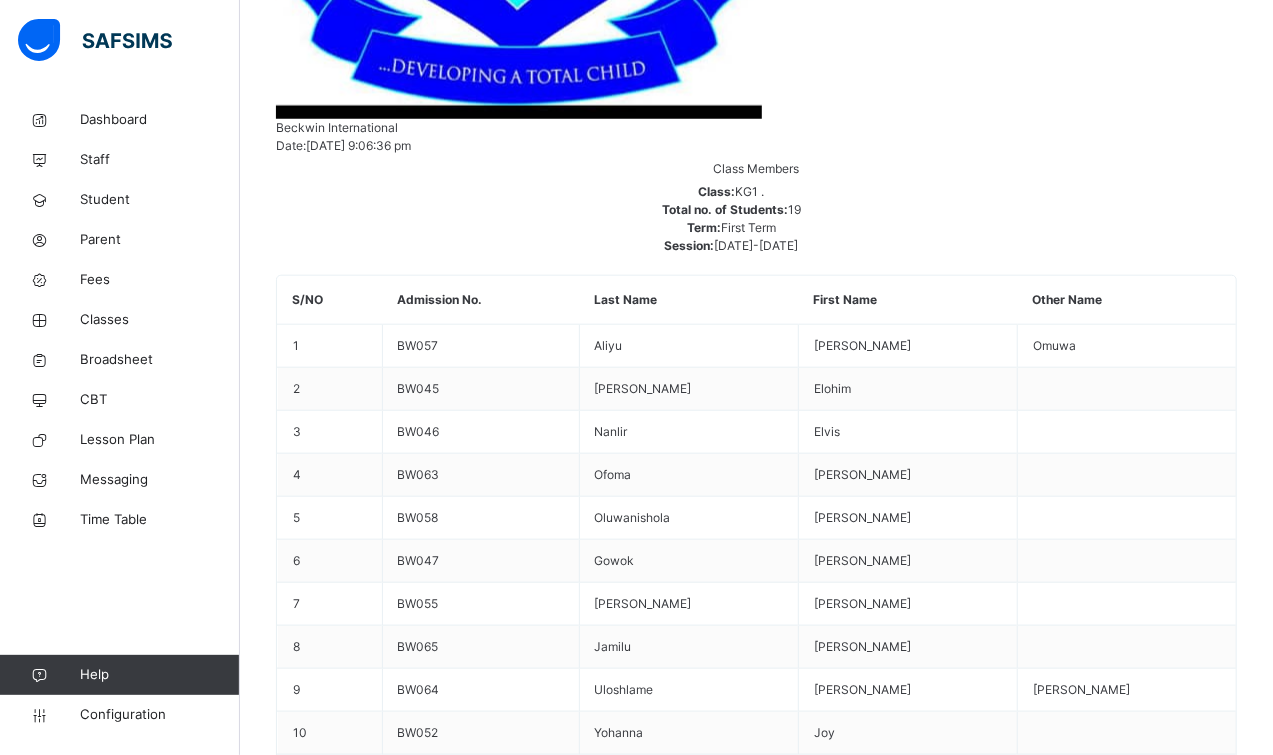 scroll, scrollTop: 981, scrollLeft: 0, axis: vertical 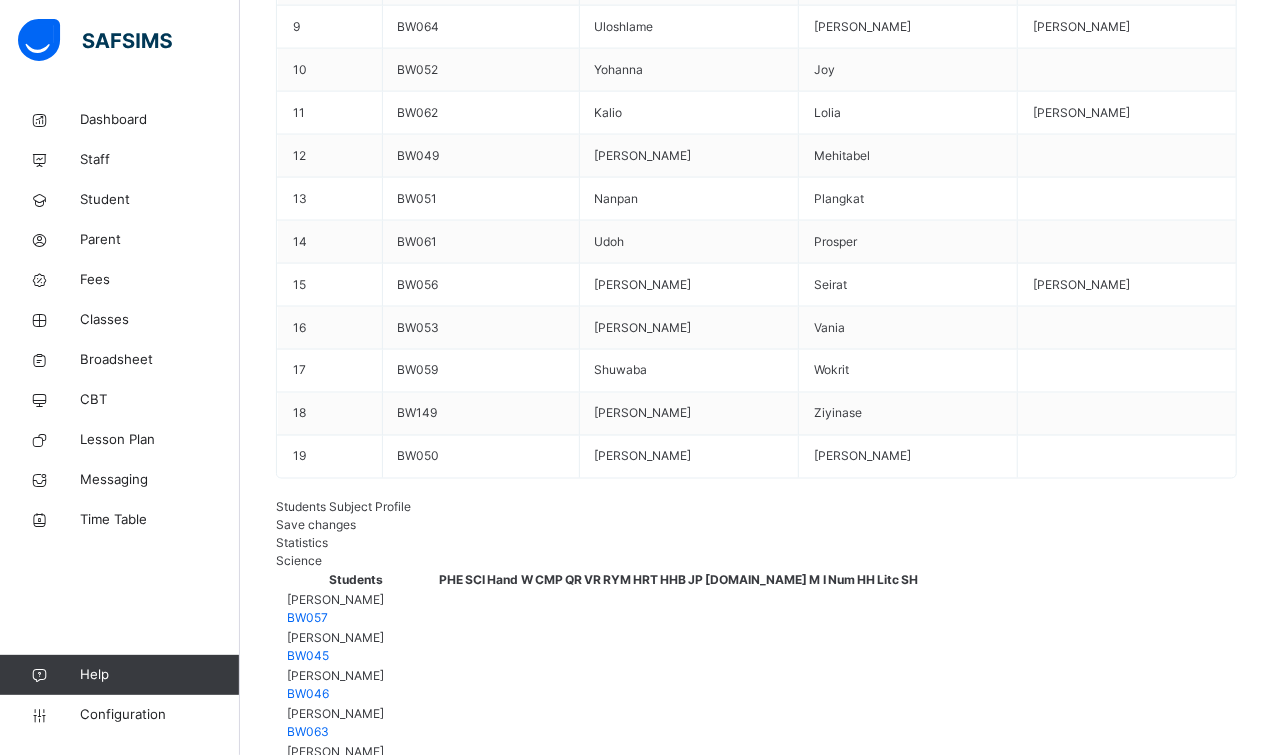 click on "Generate" at bounding box center [322, 4639] 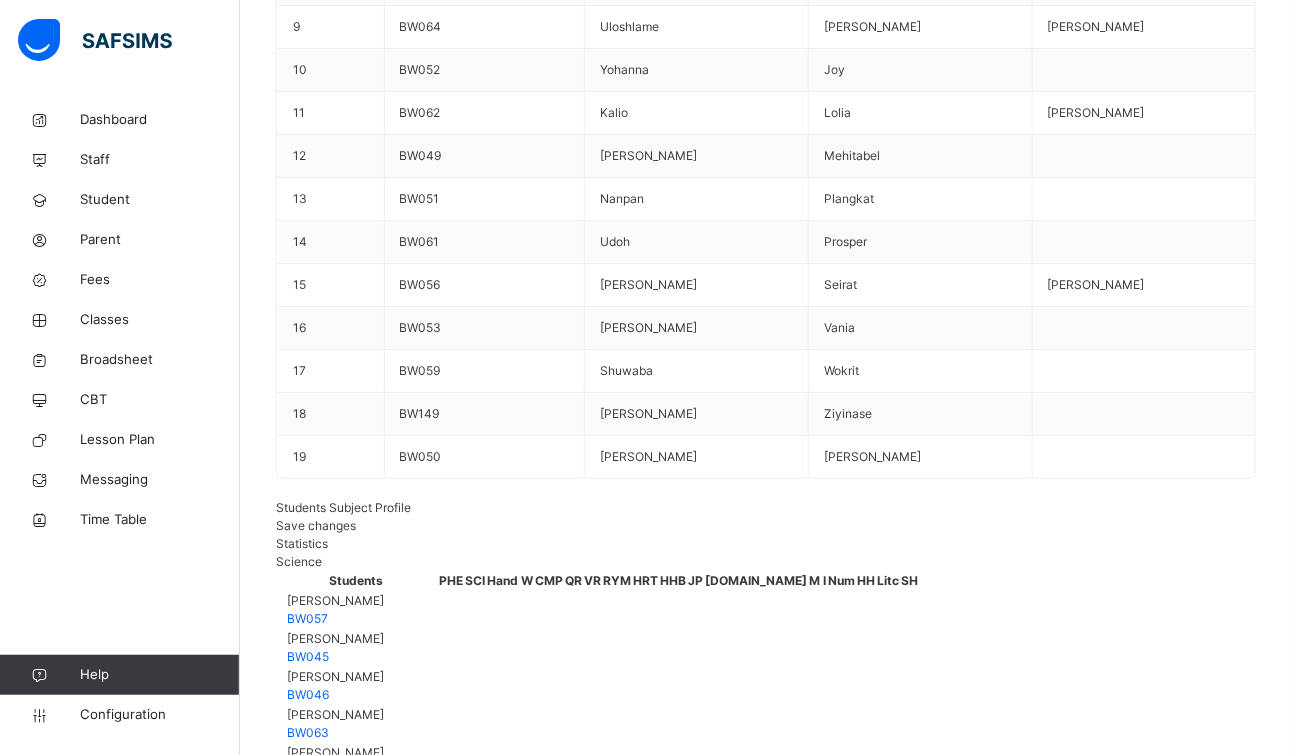 click on "×" at bounding box center (1226, 4849) 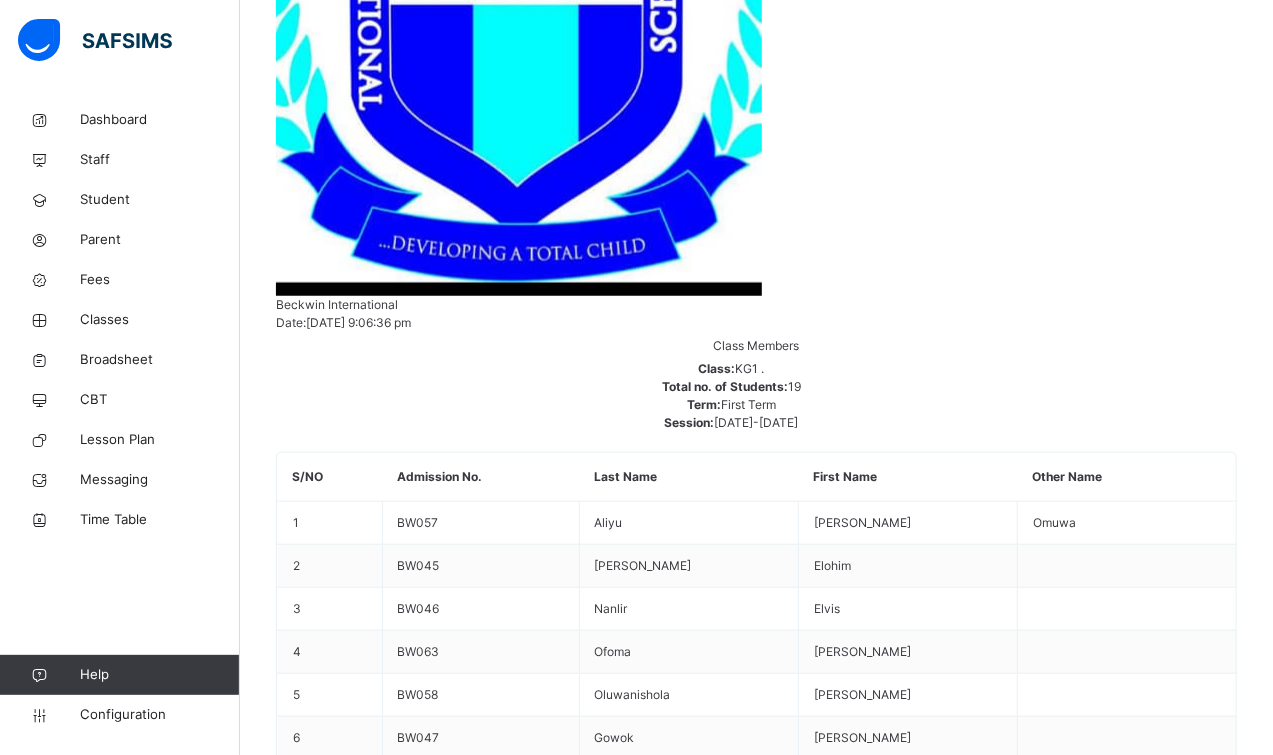 scroll, scrollTop: 697, scrollLeft: 0, axis: vertical 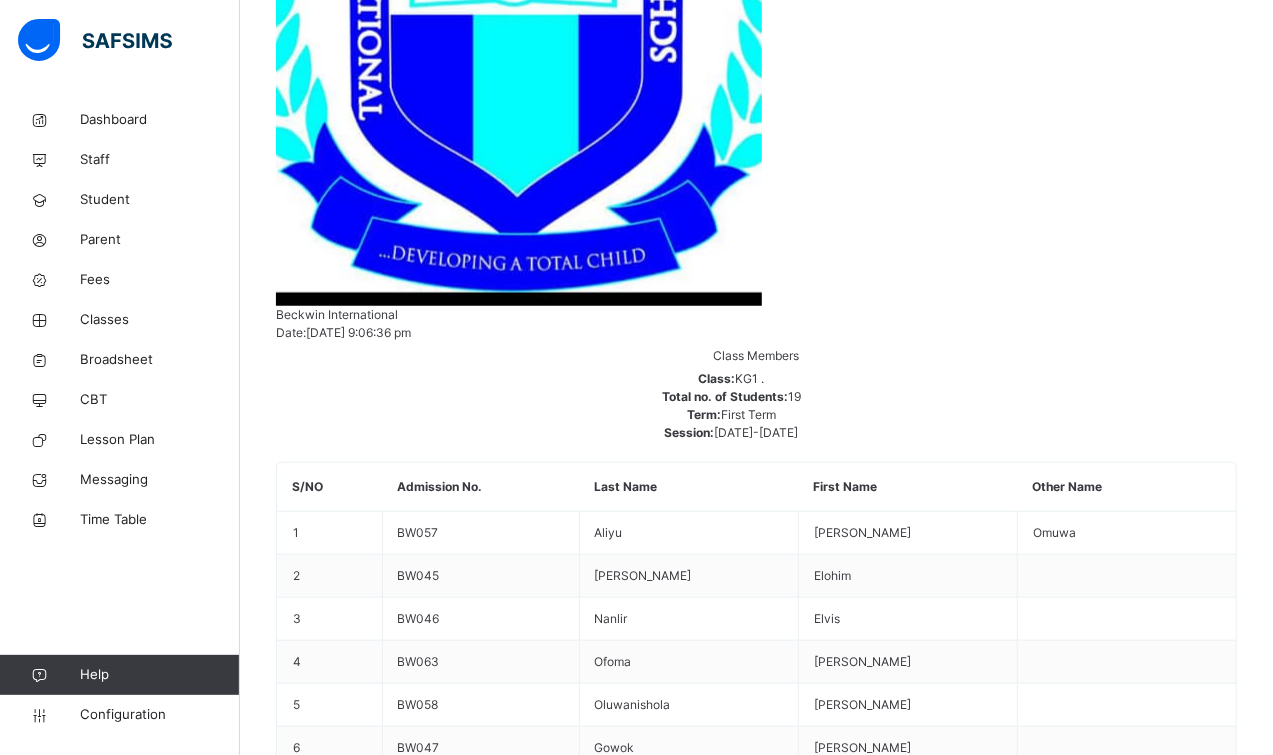 click on "Esther   Oluwanishola" at bounding box center [756, 3620] 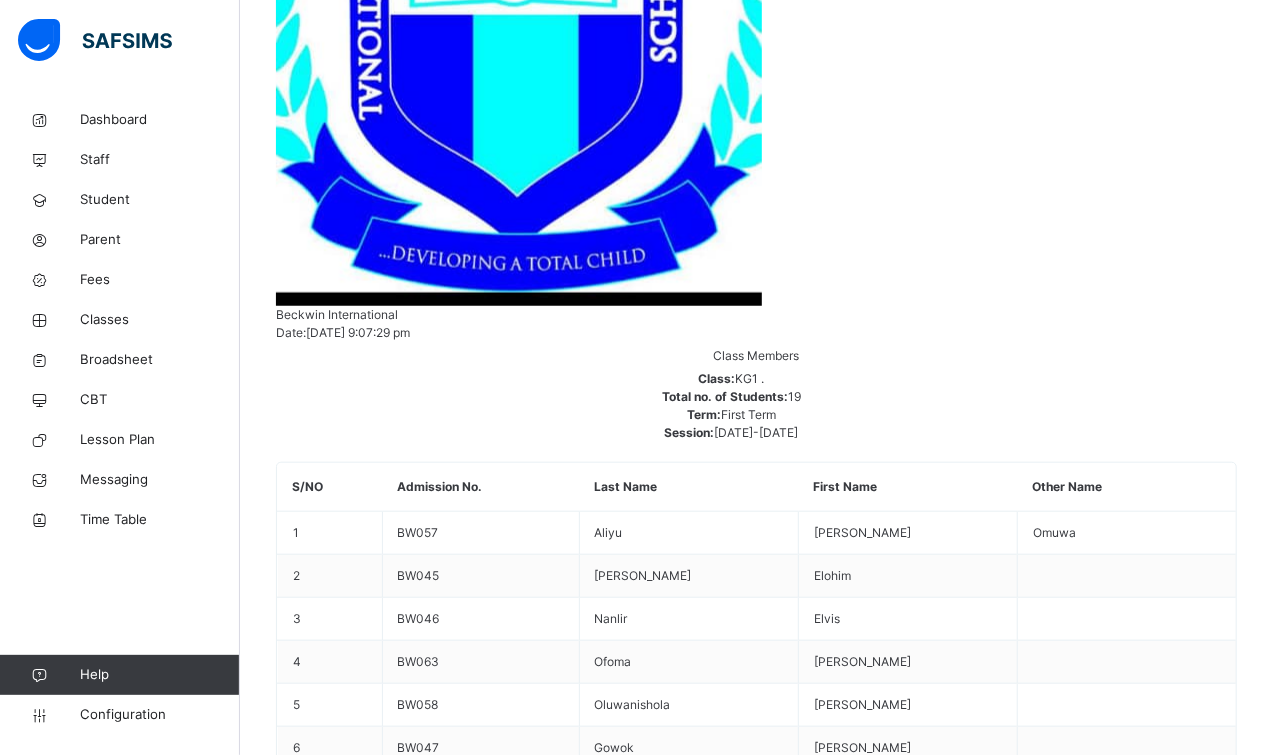 scroll, scrollTop: 580, scrollLeft: 0, axis: vertical 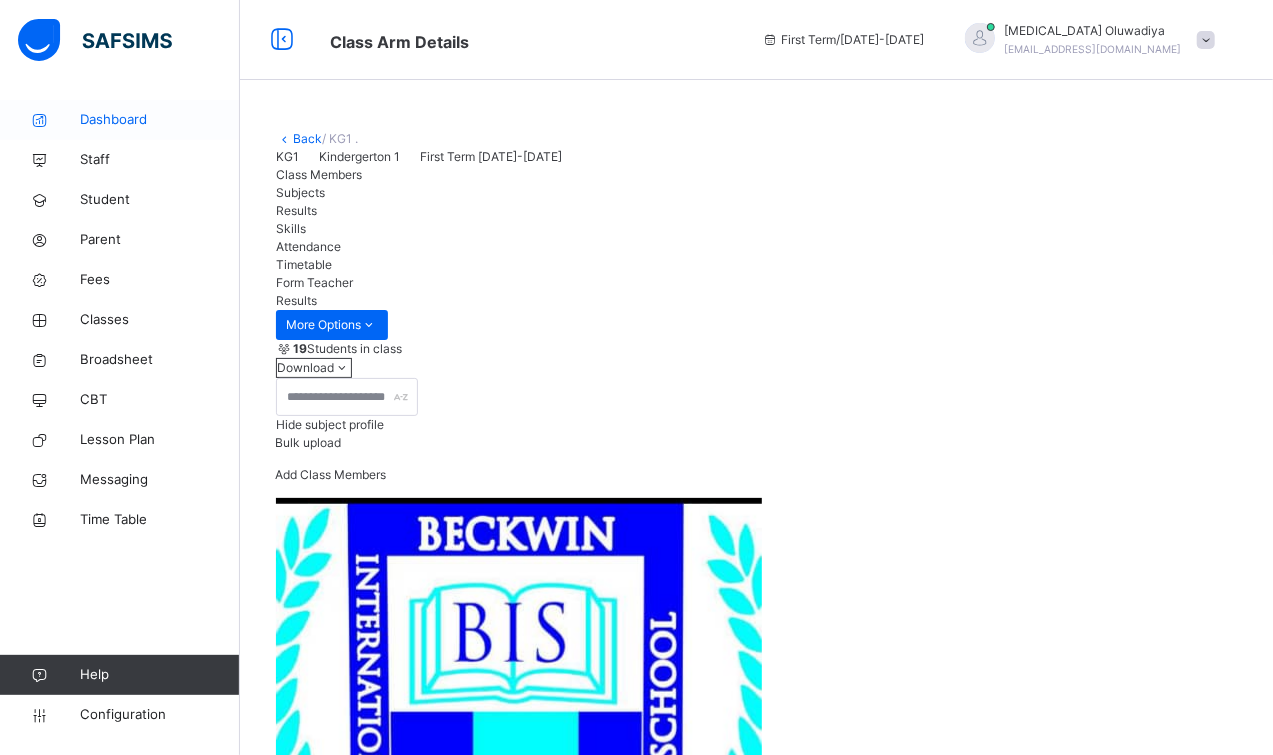 click on "Dashboard" at bounding box center (160, 120) 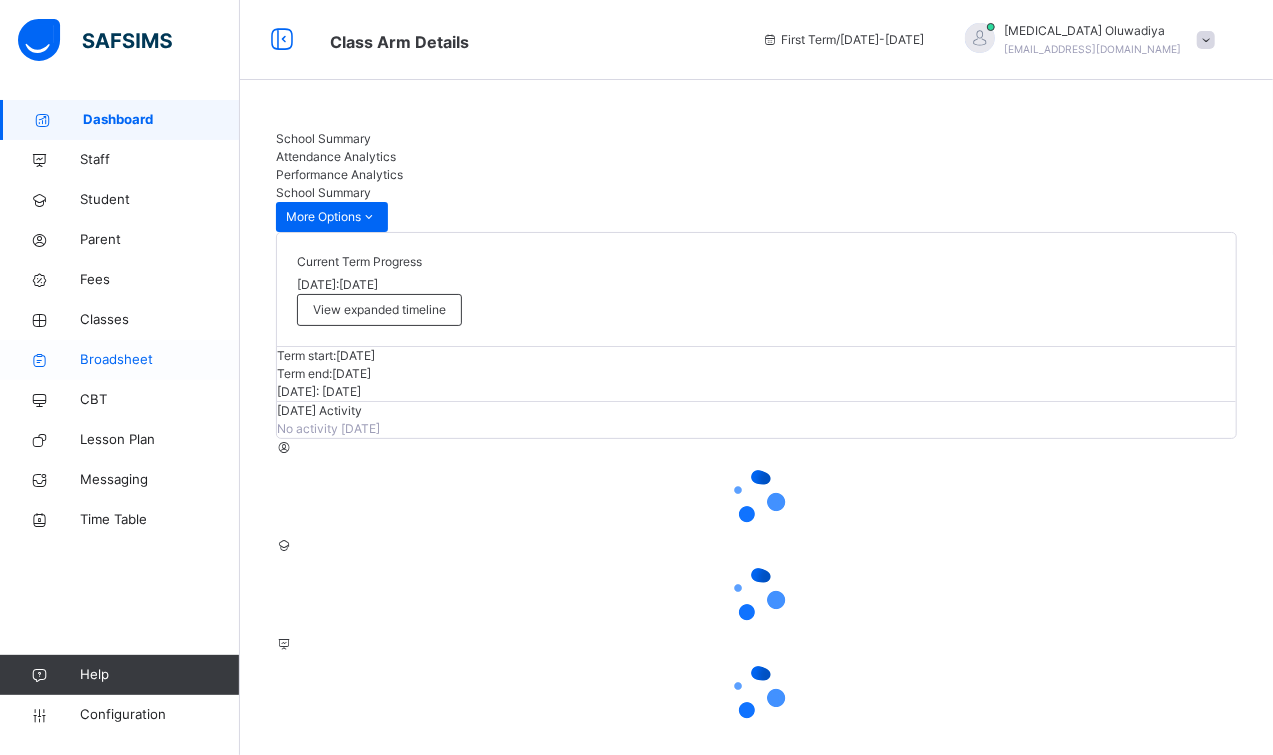 click on "Broadsheet" at bounding box center [160, 360] 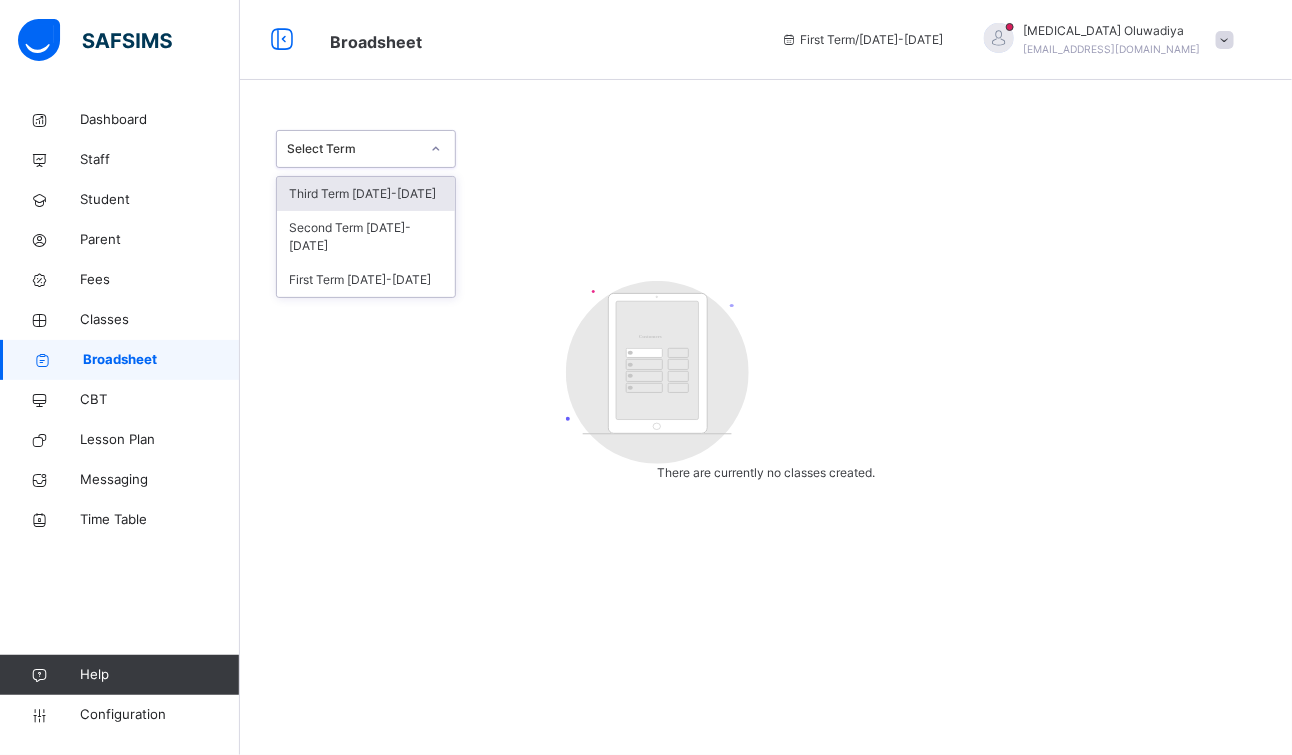 click at bounding box center [436, 149] 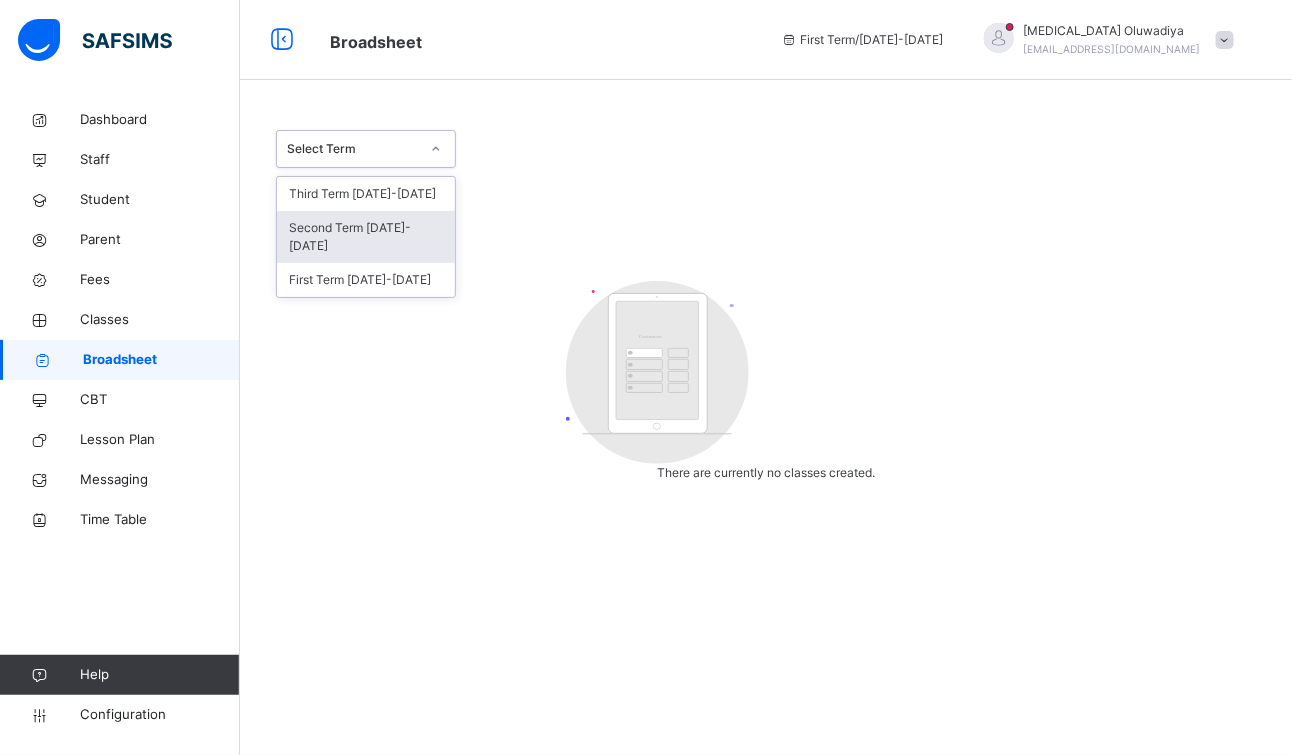 click on "Second Term 2024-2025" at bounding box center (366, 237) 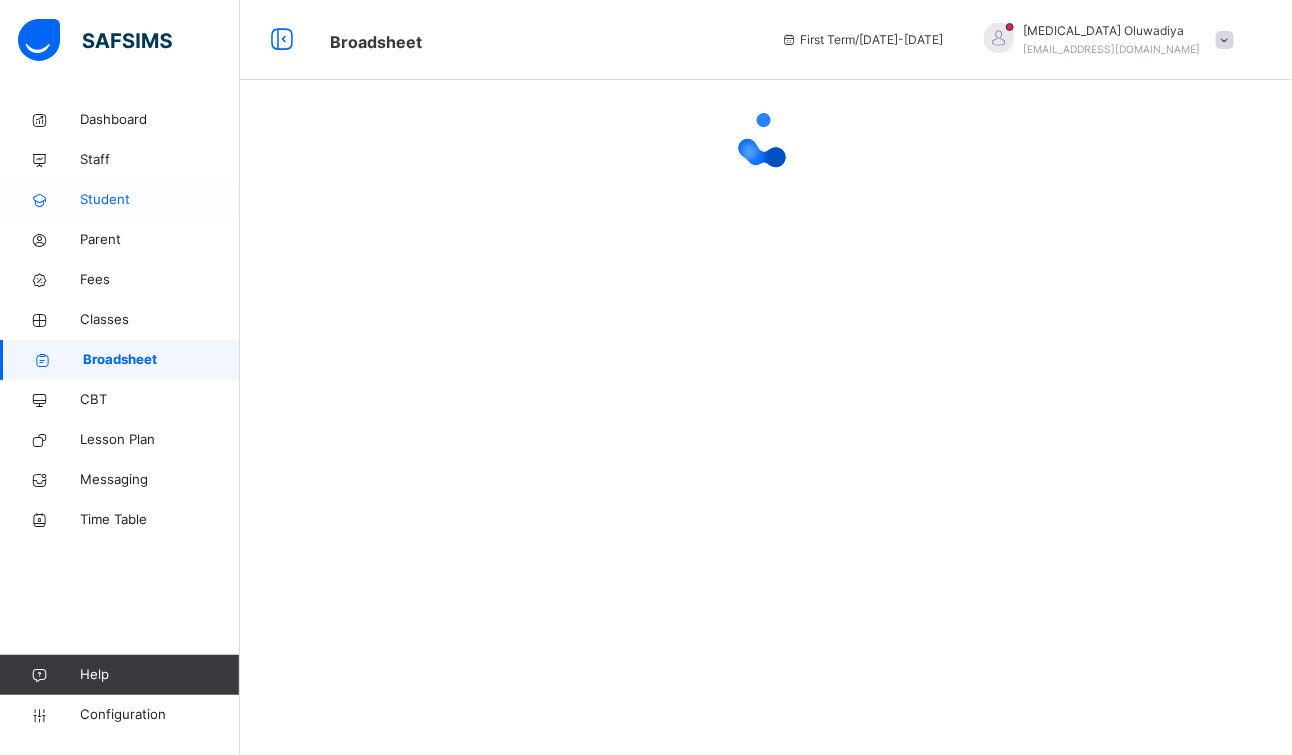 click on "Student" at bounding box center [160, 200] 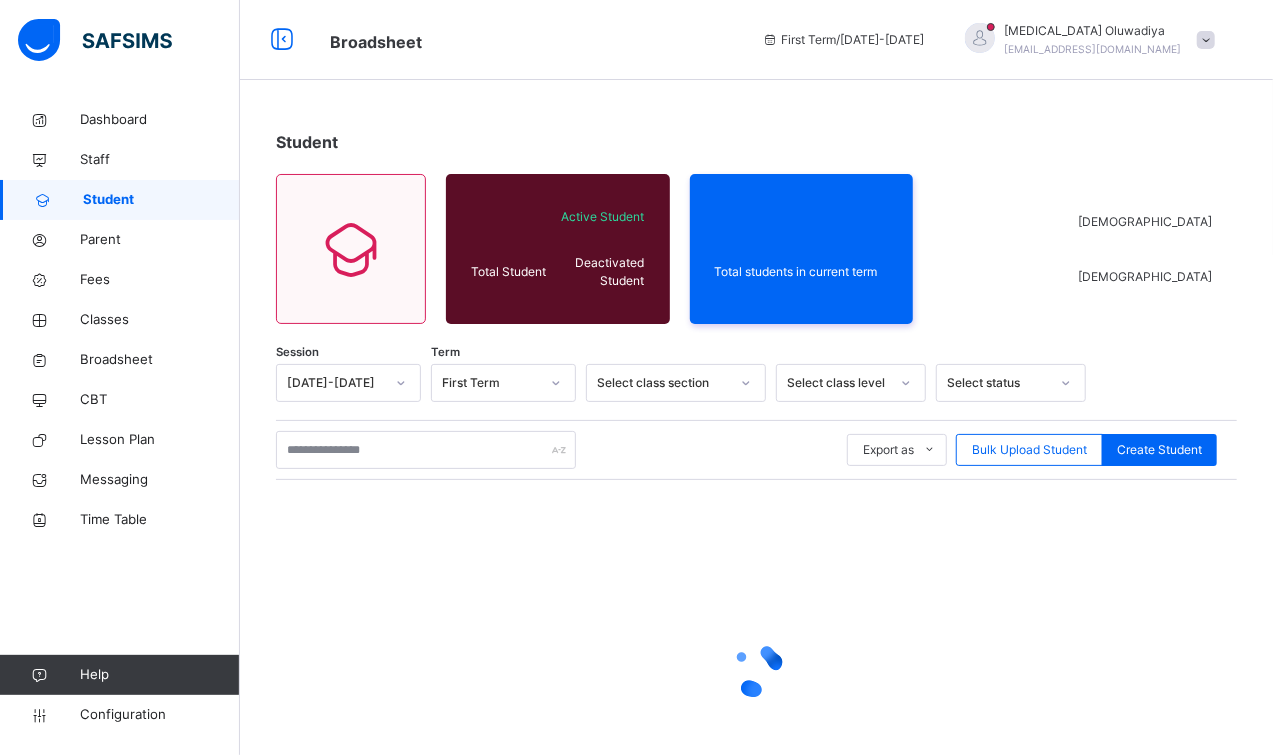 click at bounding box center (756, 670) 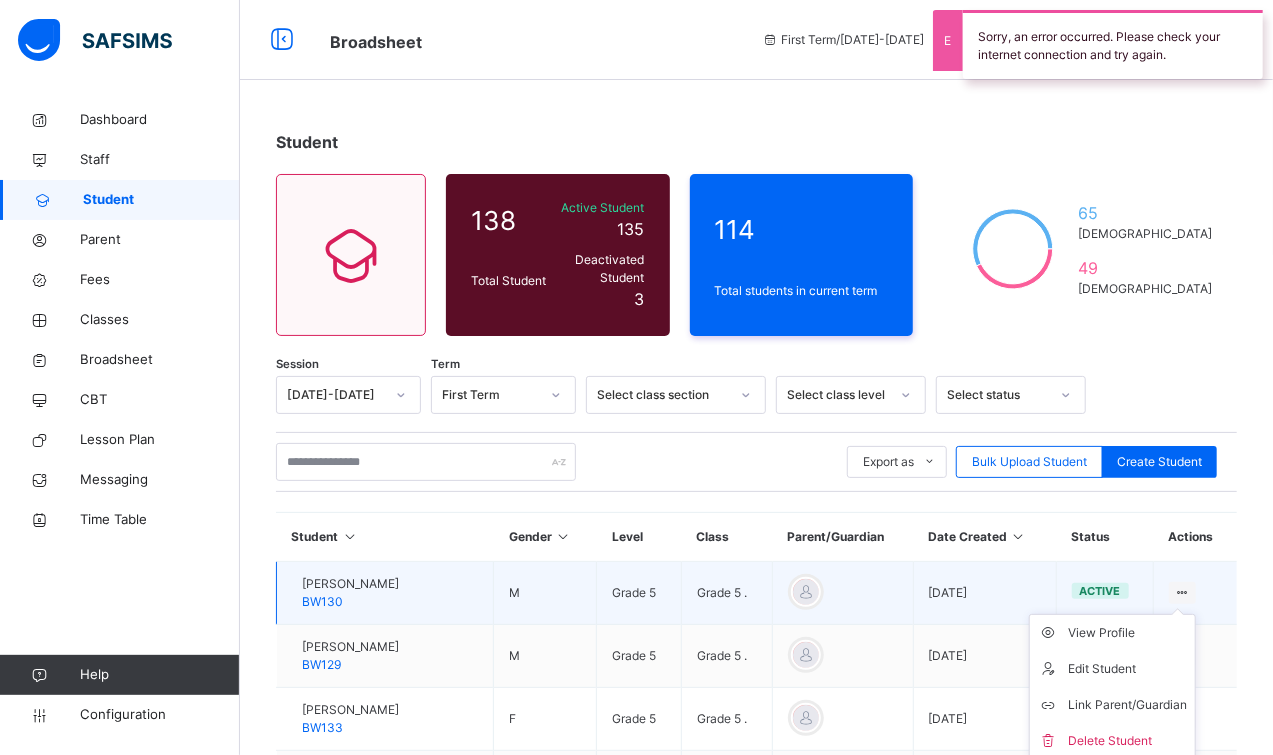 click on "View Profile Edit Student Link Parent/Guardian Delete Student" at bounding box center [1112, 687] 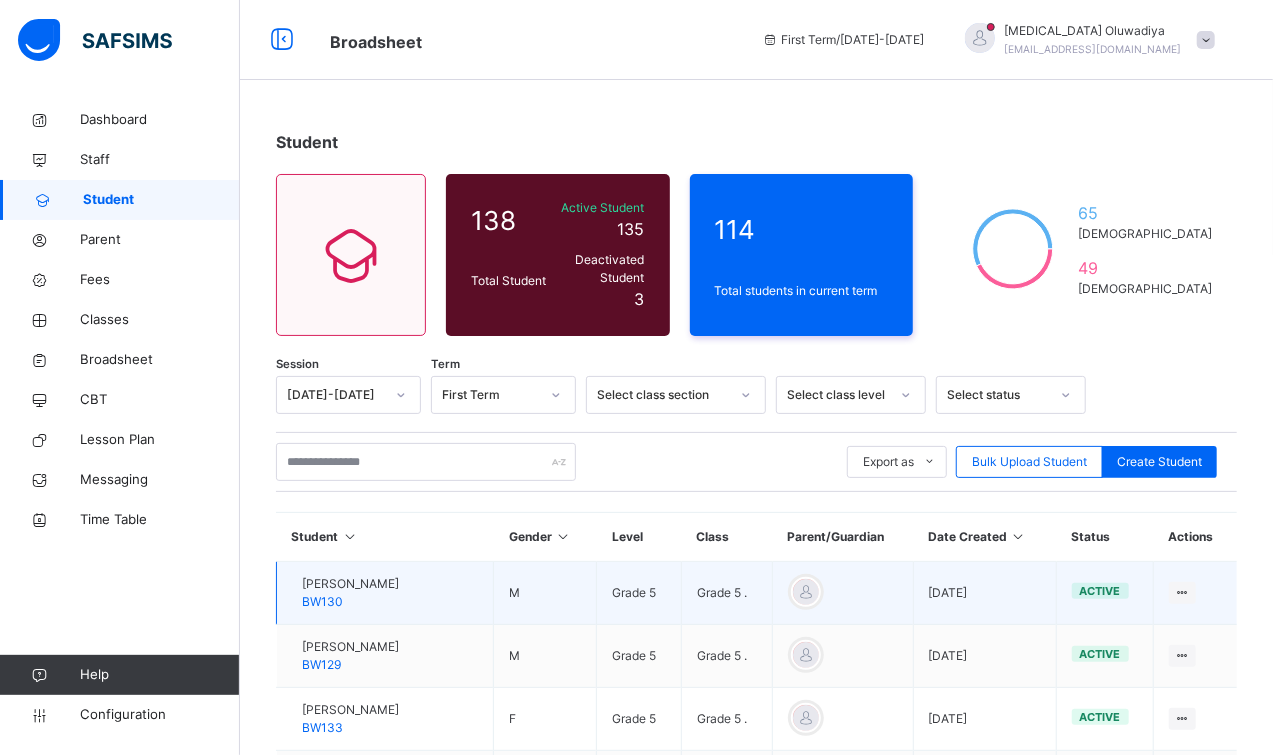 click on "Ben Musa  Ojone  BW130" at bounding box center [350, 593] 